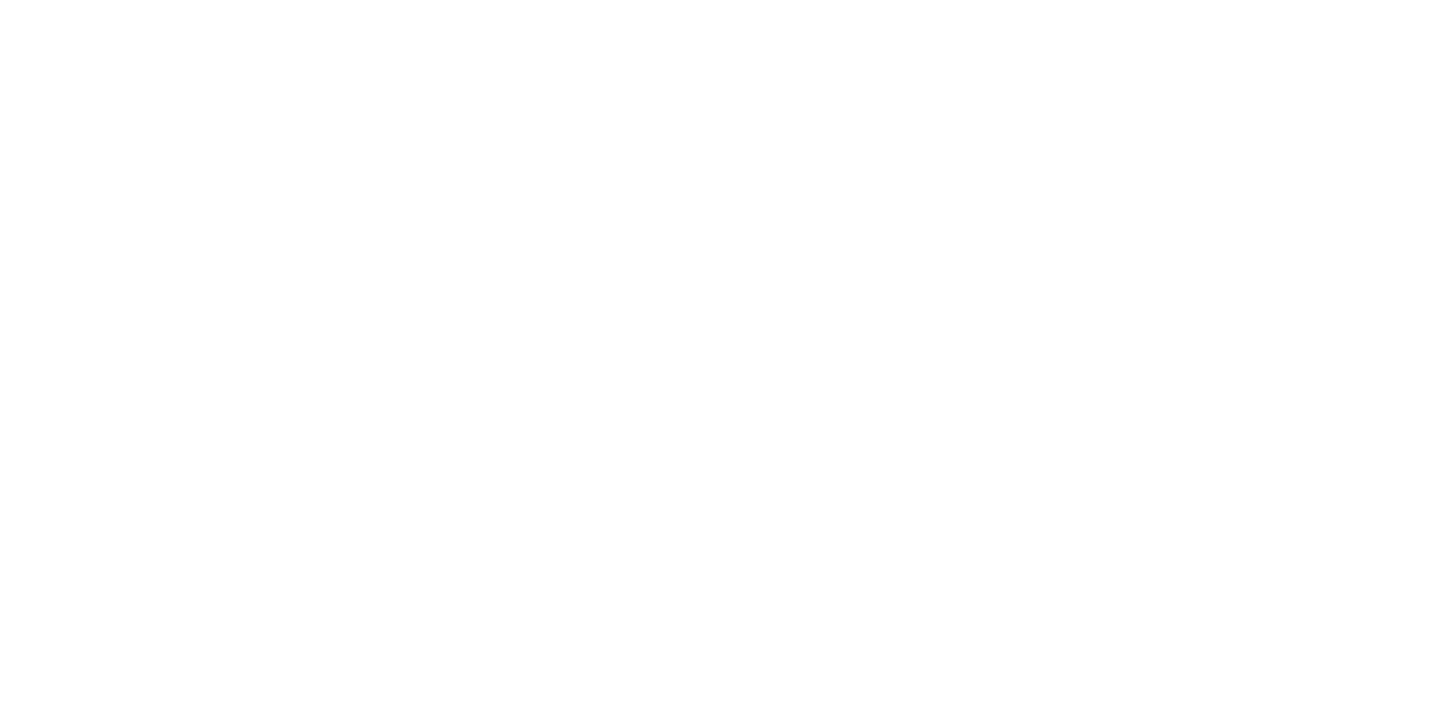 scroll, scrollTop: 0, scrollLeft: 0, axis: both 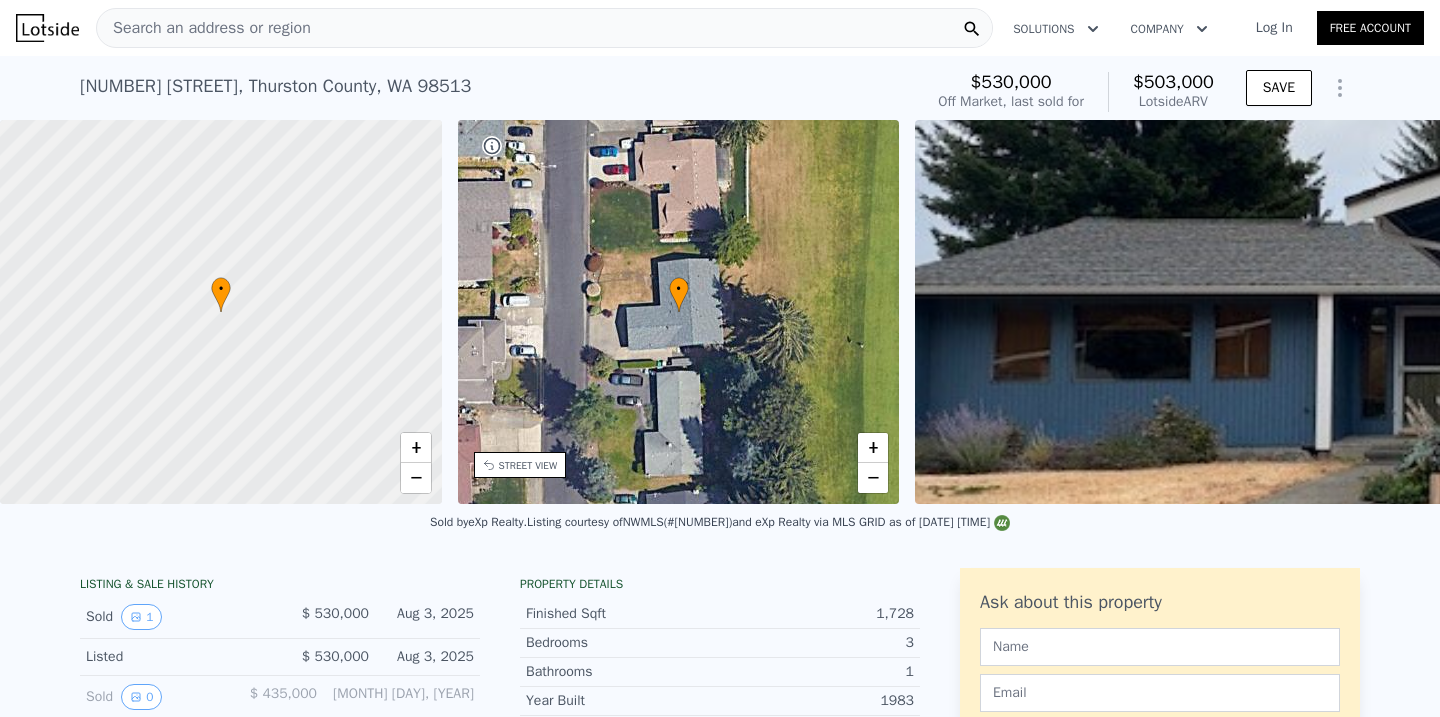 click on "Search an address or region" at bounding box center (544, 28) 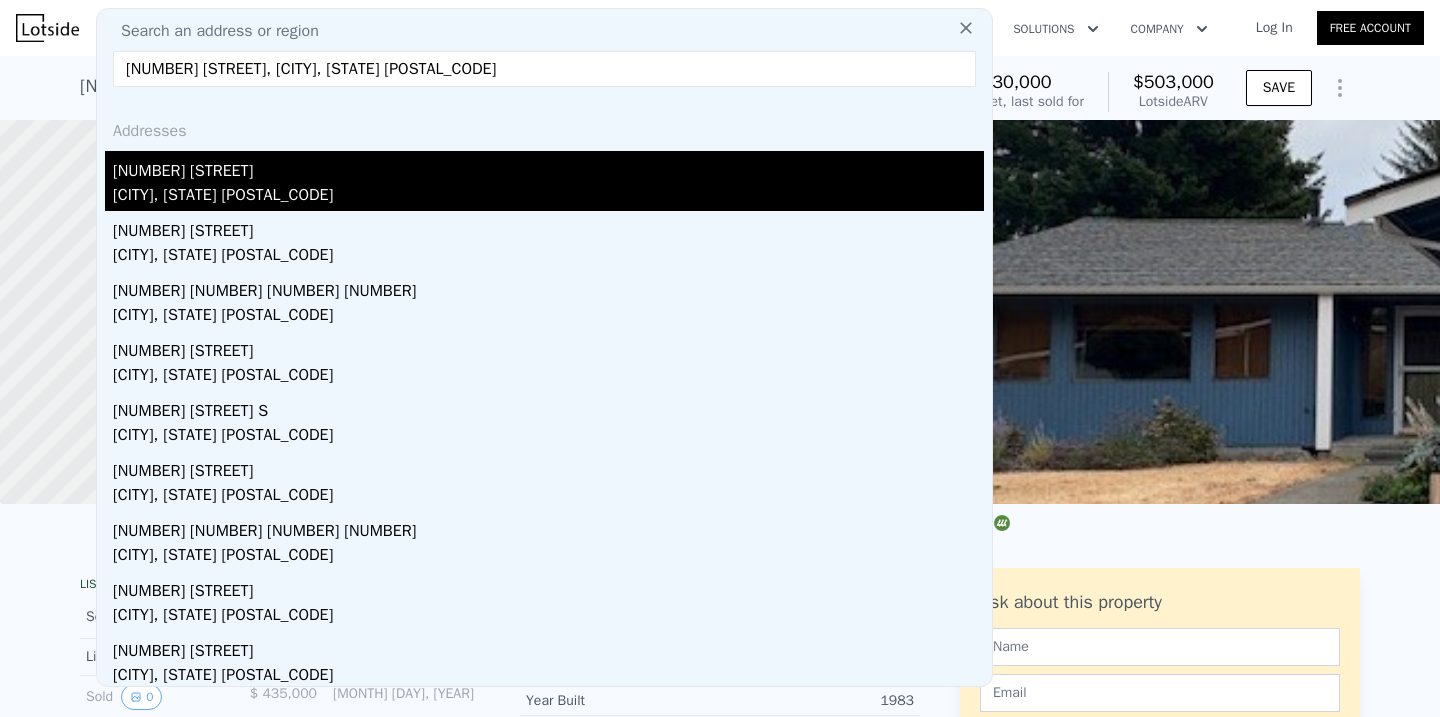 type on "[NUMBER] [STREET], [CITY], [STATE] [POSTAL_CODE]" 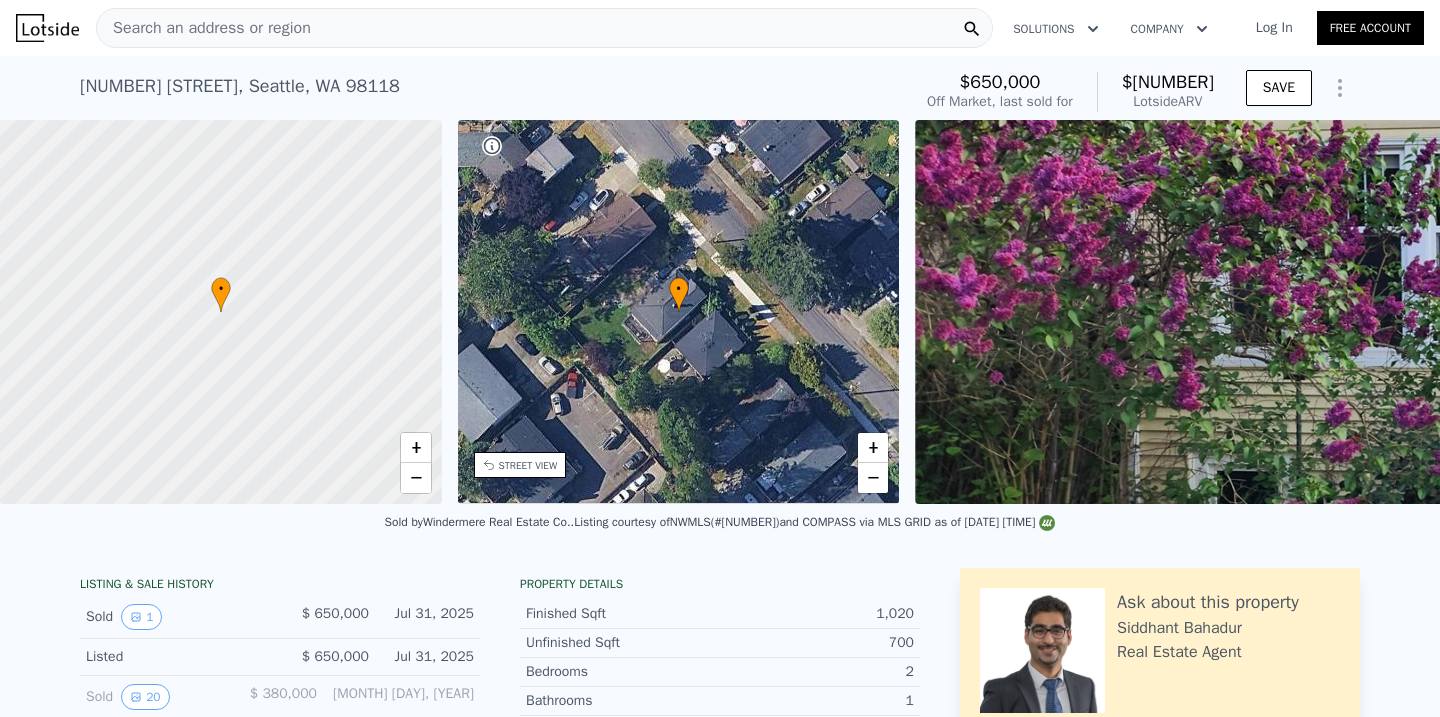 click on "Search an address or region" at bounding box center [544, 28] 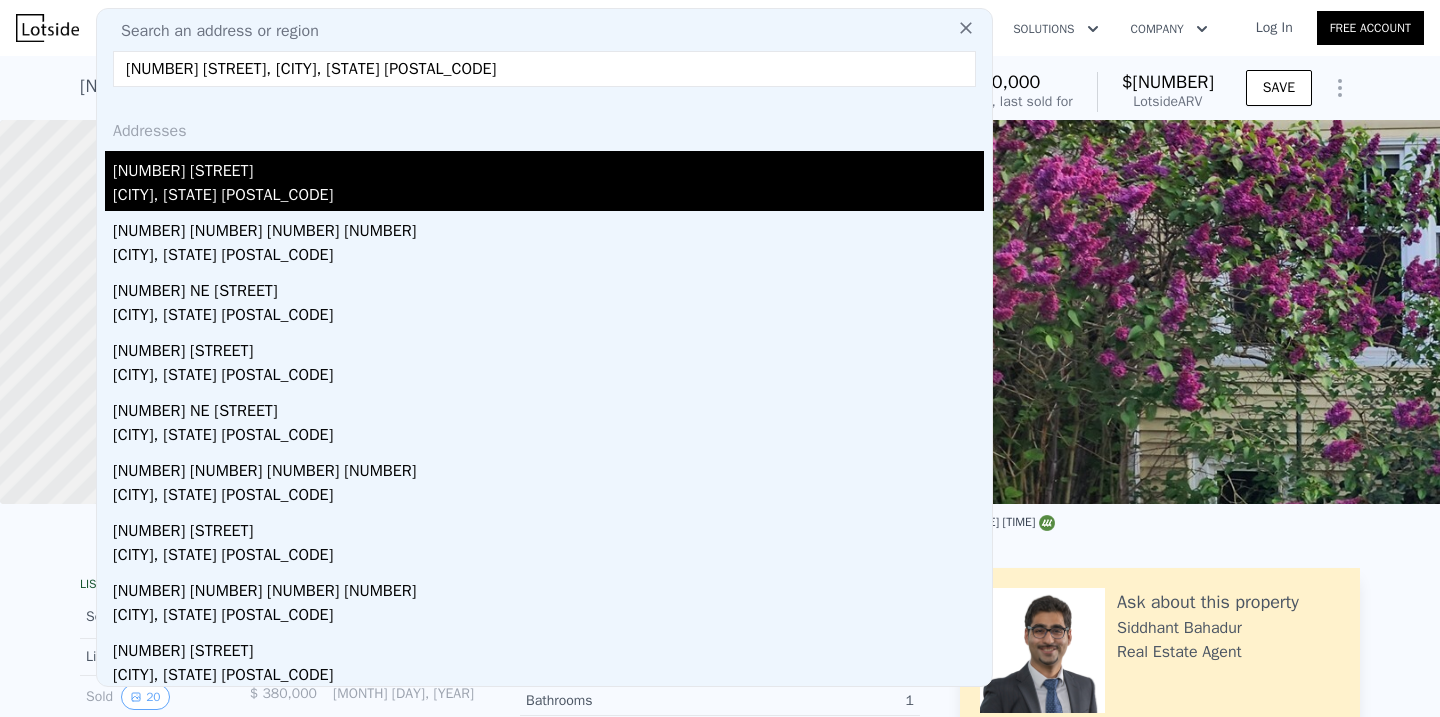 type on "[NUMBER] [STREET], [CITY], [STATE] [POSTAL_CODE]" 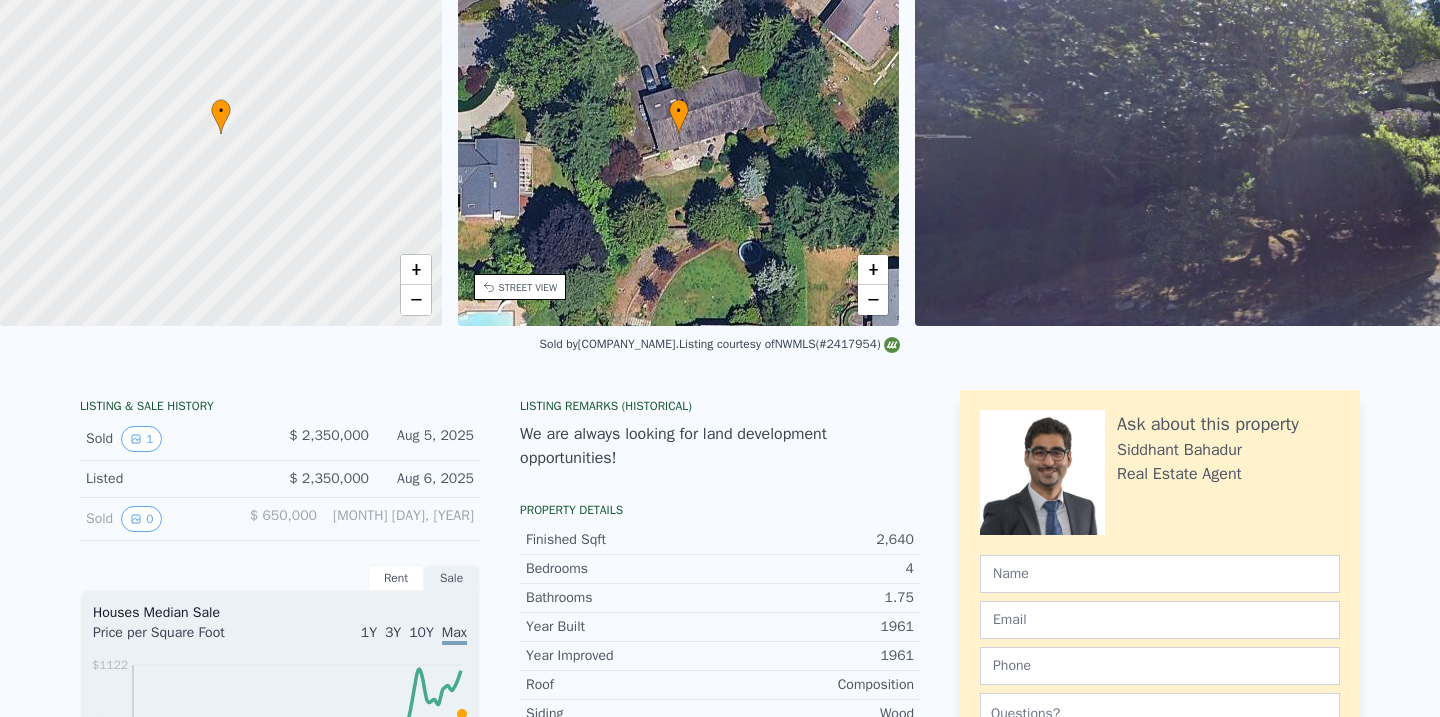 scroll, scrollTop: 0, scrollLeft: 0, axis: both 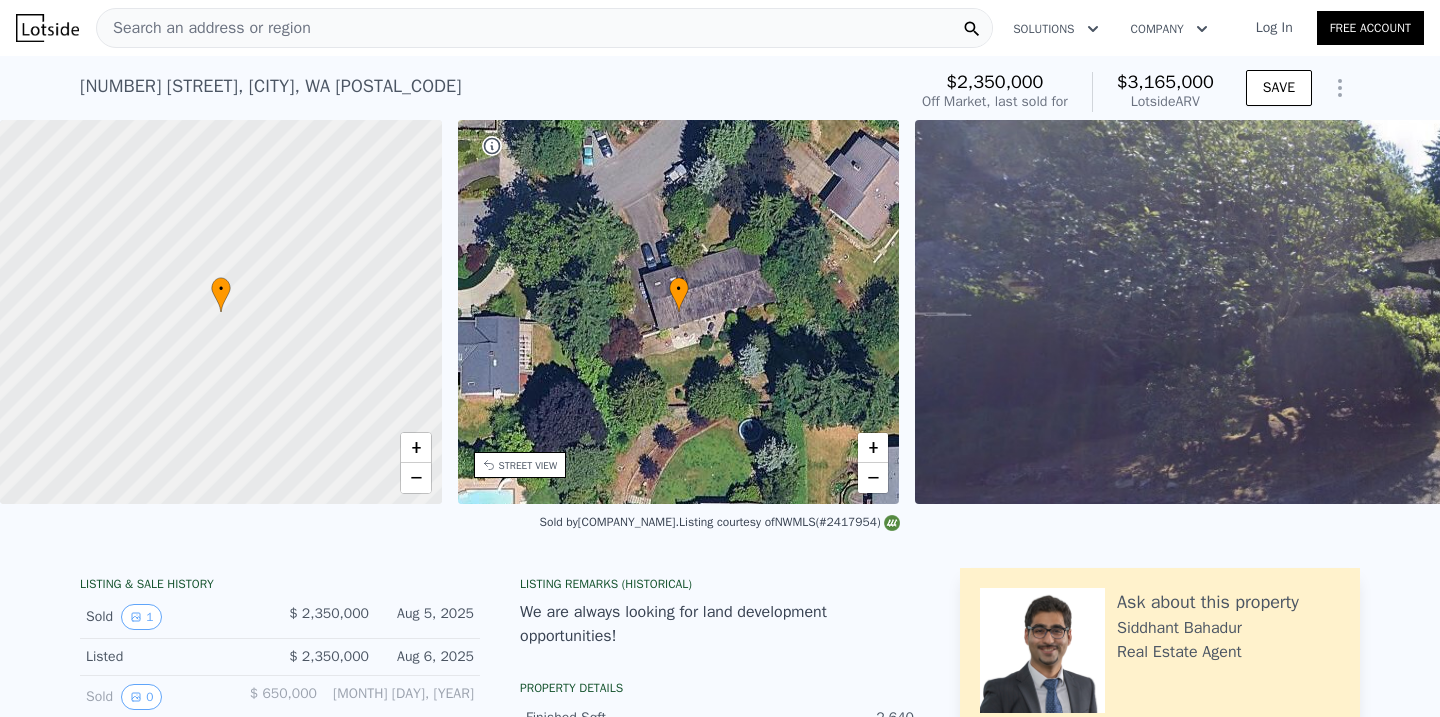 click on "Search an address or region" at bounding box center [544, 28] 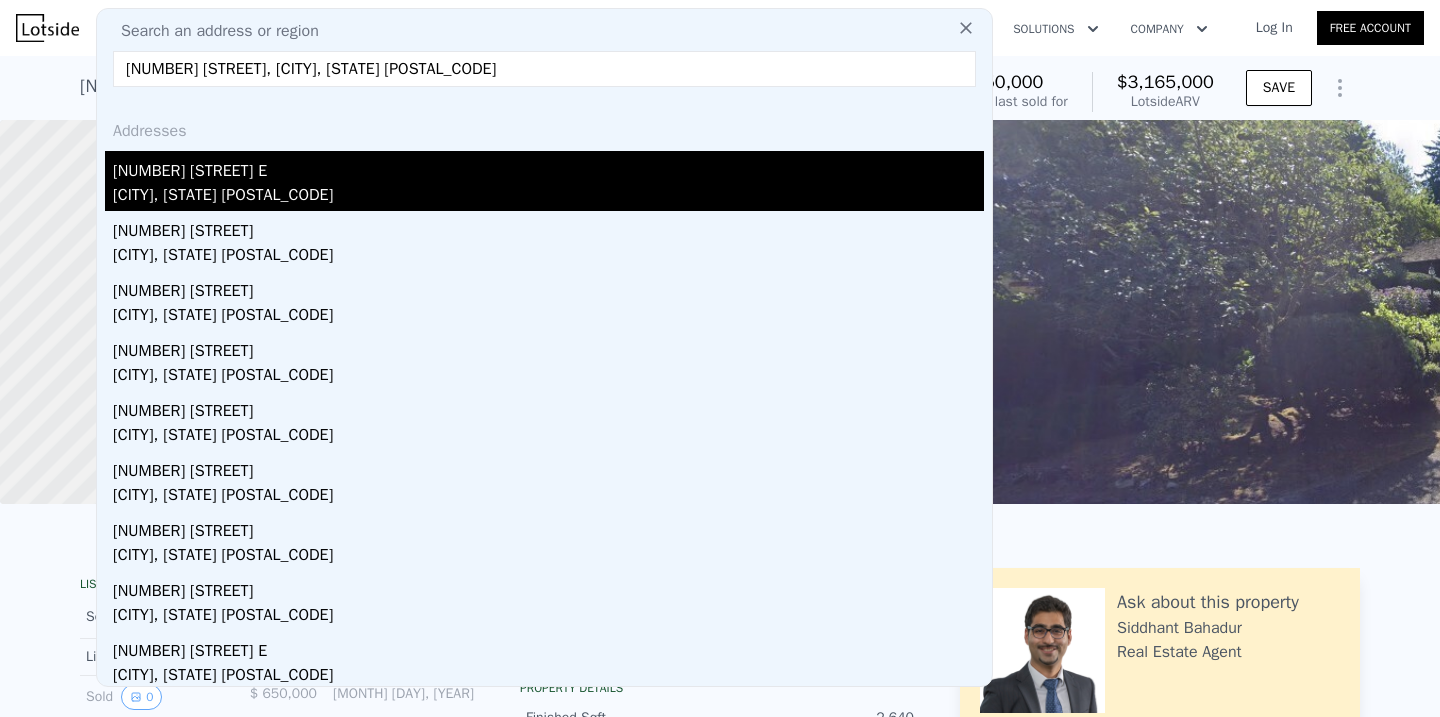 type on "[NUMBER] [STREET], [CITY], [STATE] [POSTAL_CODE]" 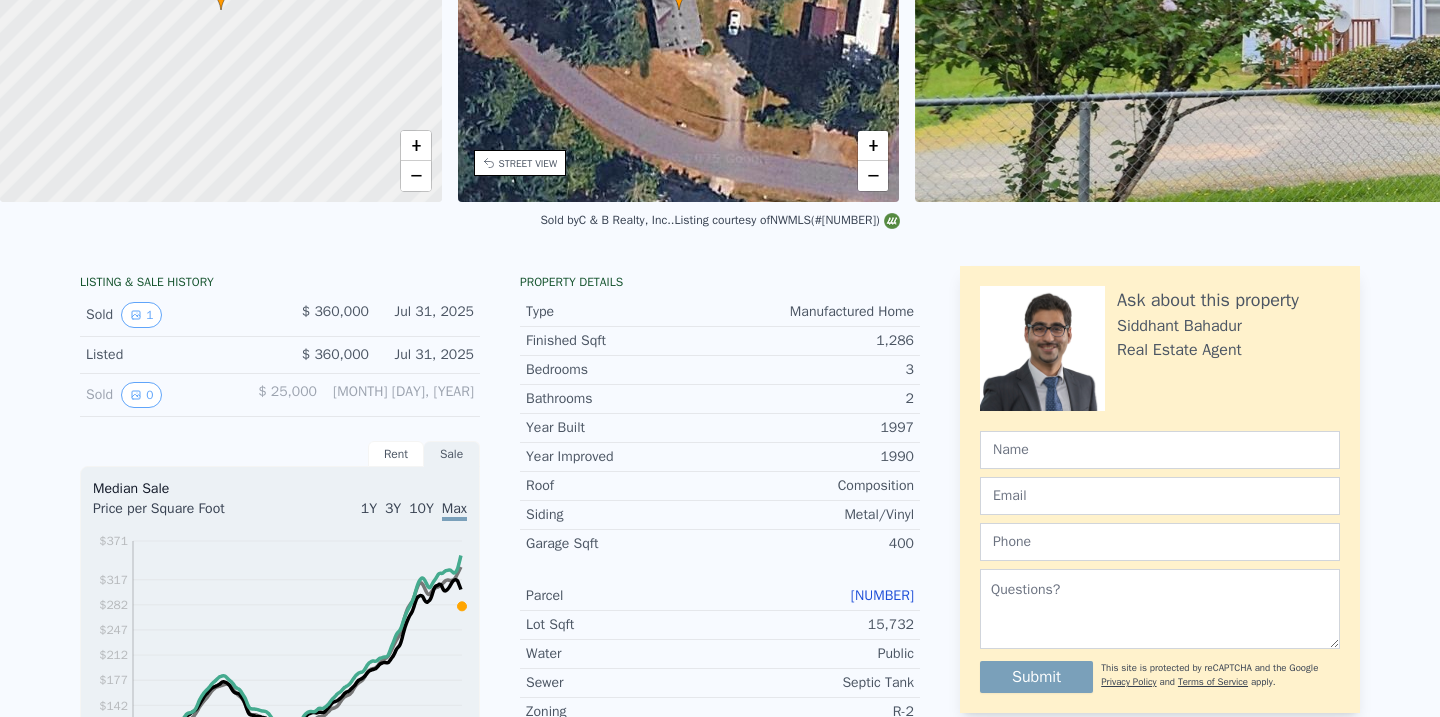 scroll, scrollTop: 0, scrollLeft: 0, axis: both 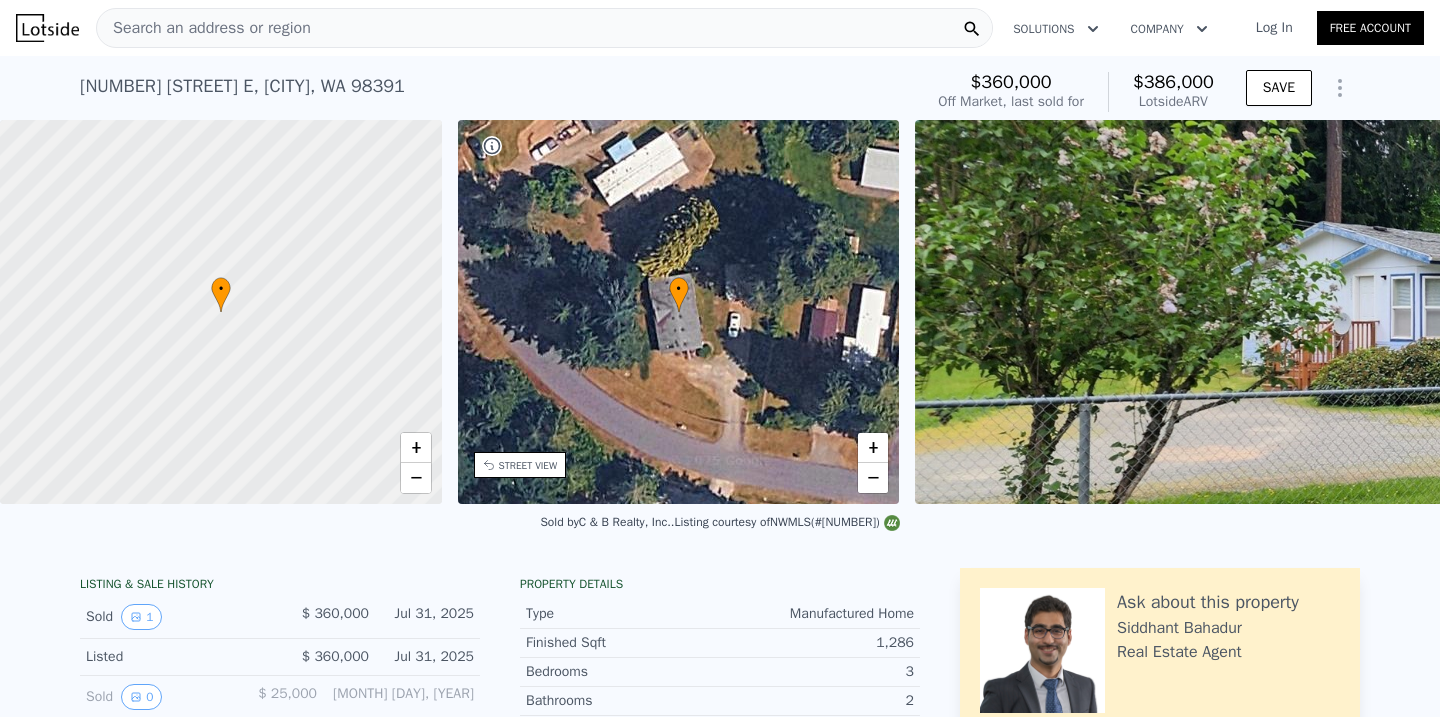 click on "Search an address or region" at bounding box center (544, 28) 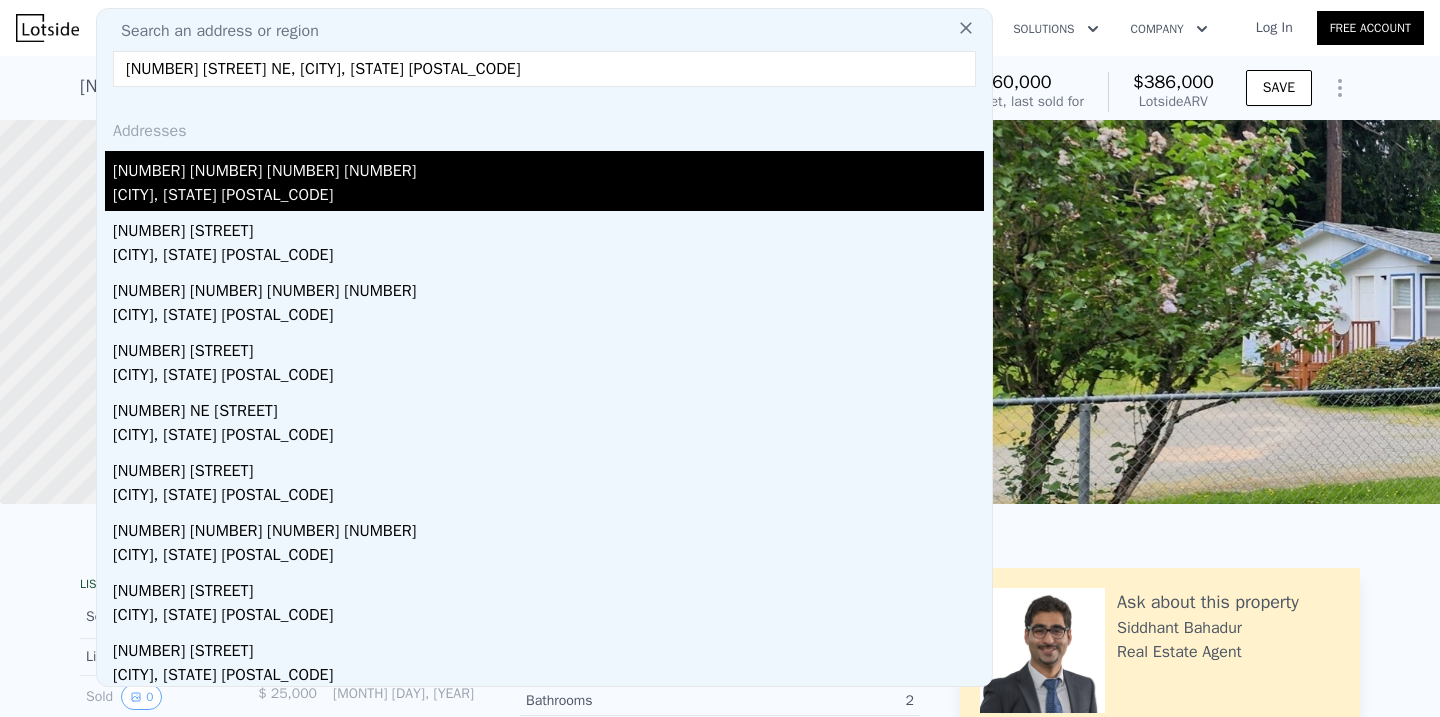 type on "[NUMBER] [STREET] NE, [CITY], [STATE] [POSTAL_CODE]" 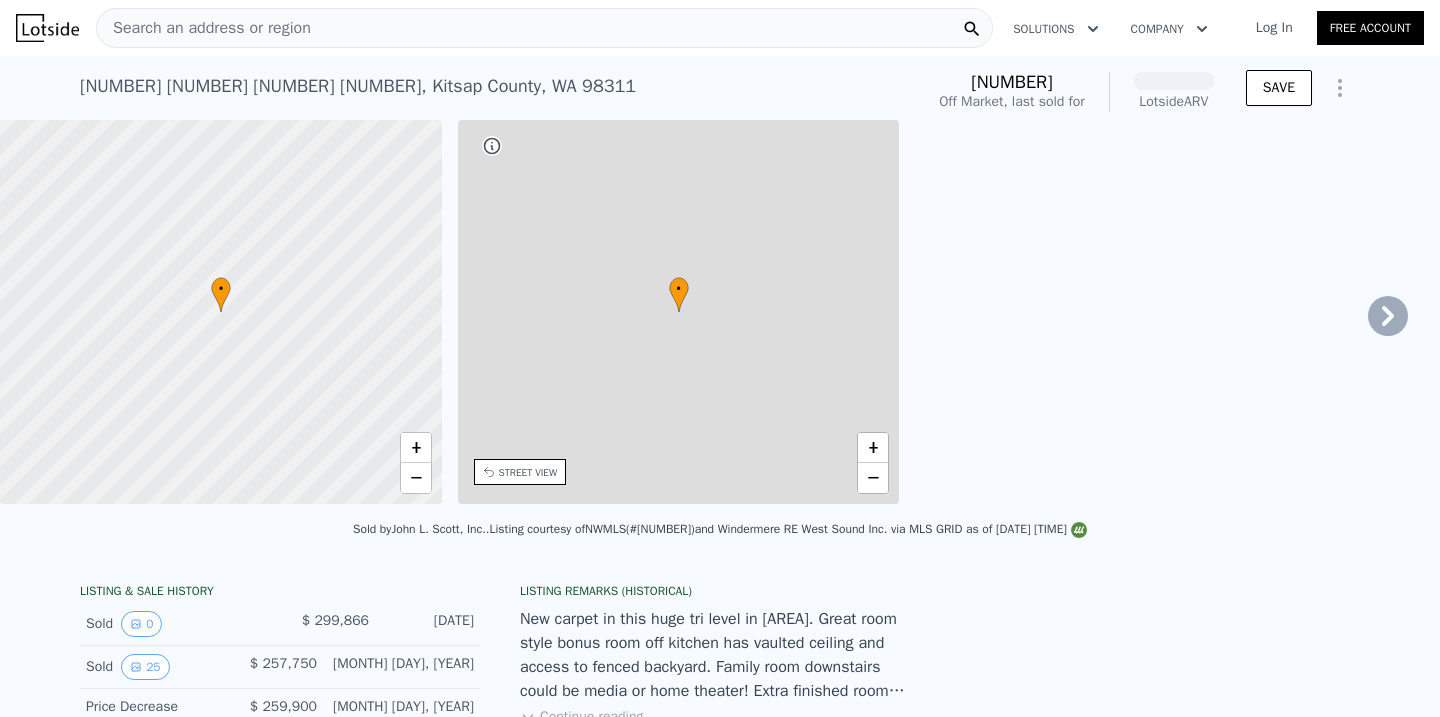 click on "Search an address or region" at bounding box center (544, 28) 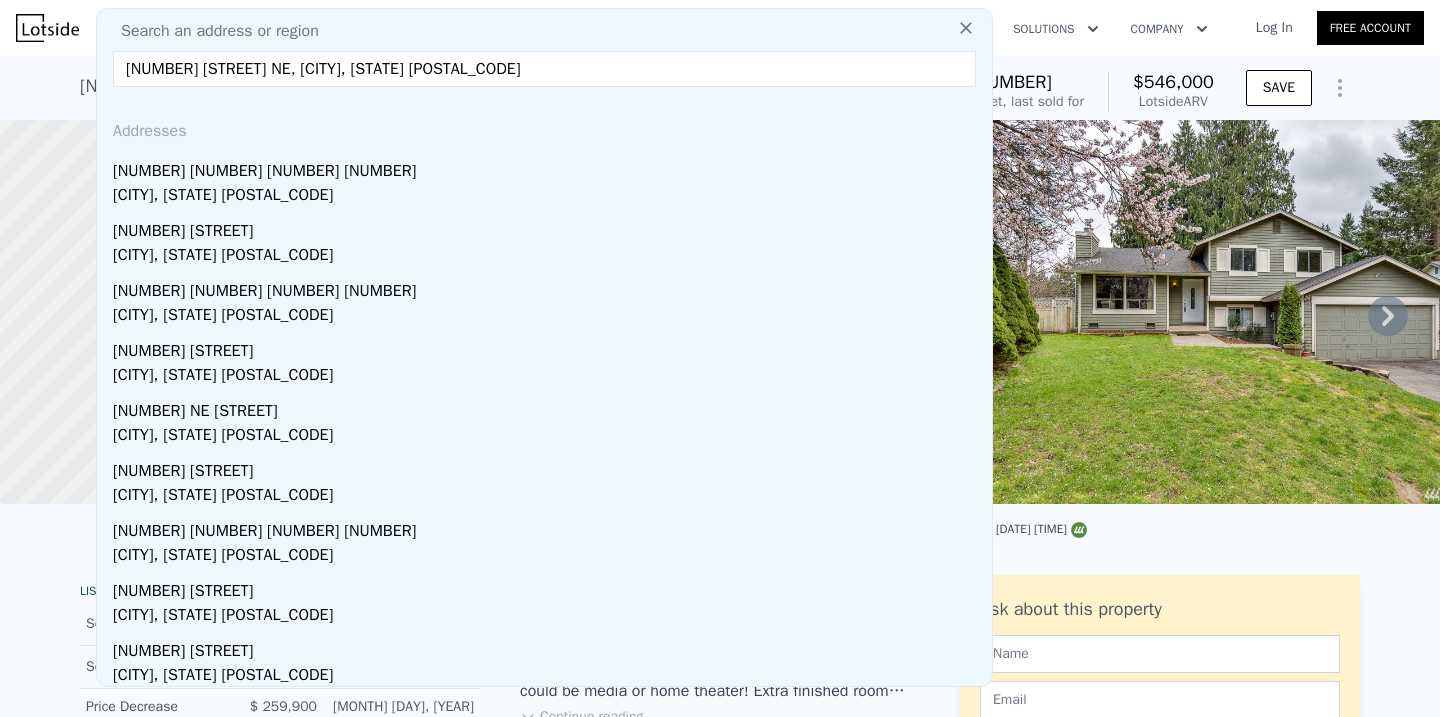 drag, startPoint x: 467, startPoint y: 76, endPoint x: 302, endPoint y: 72, distance: 165.04848 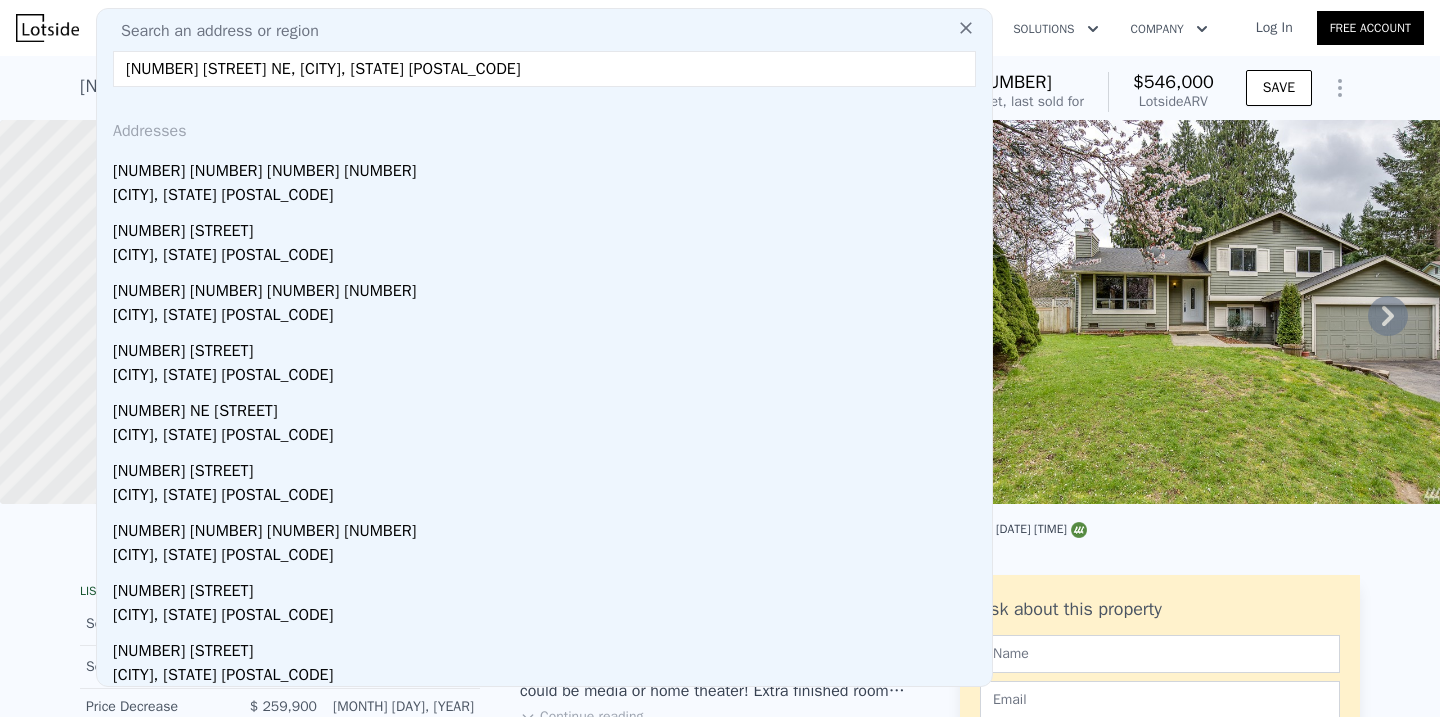 click on "[NUMBER] [STREET] NE, [CITY], [STATE] [POSTAL_CODE]" at bounding box center (544, 69) 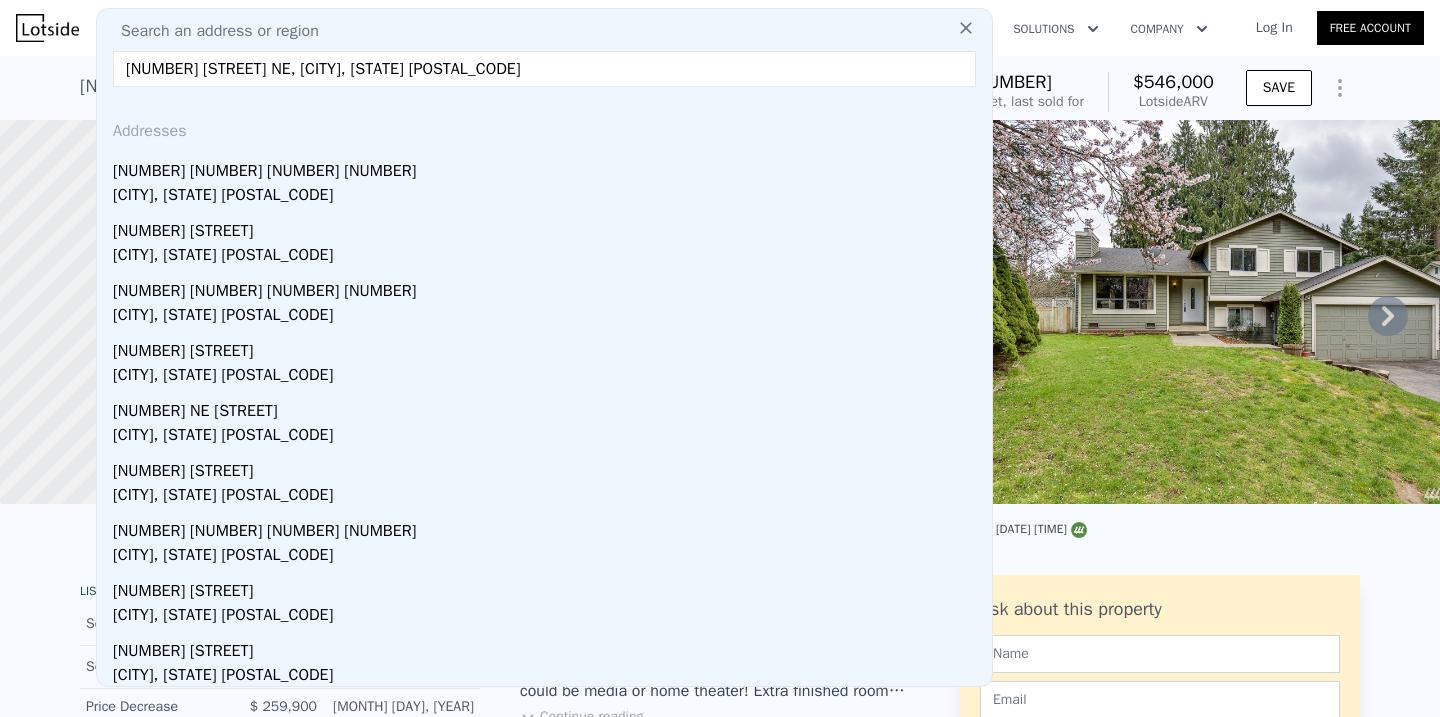 drag, startPoint x: 497, startPoint y: 72, endPoint x: 307, endPoint y: 77, distance: 190.06578 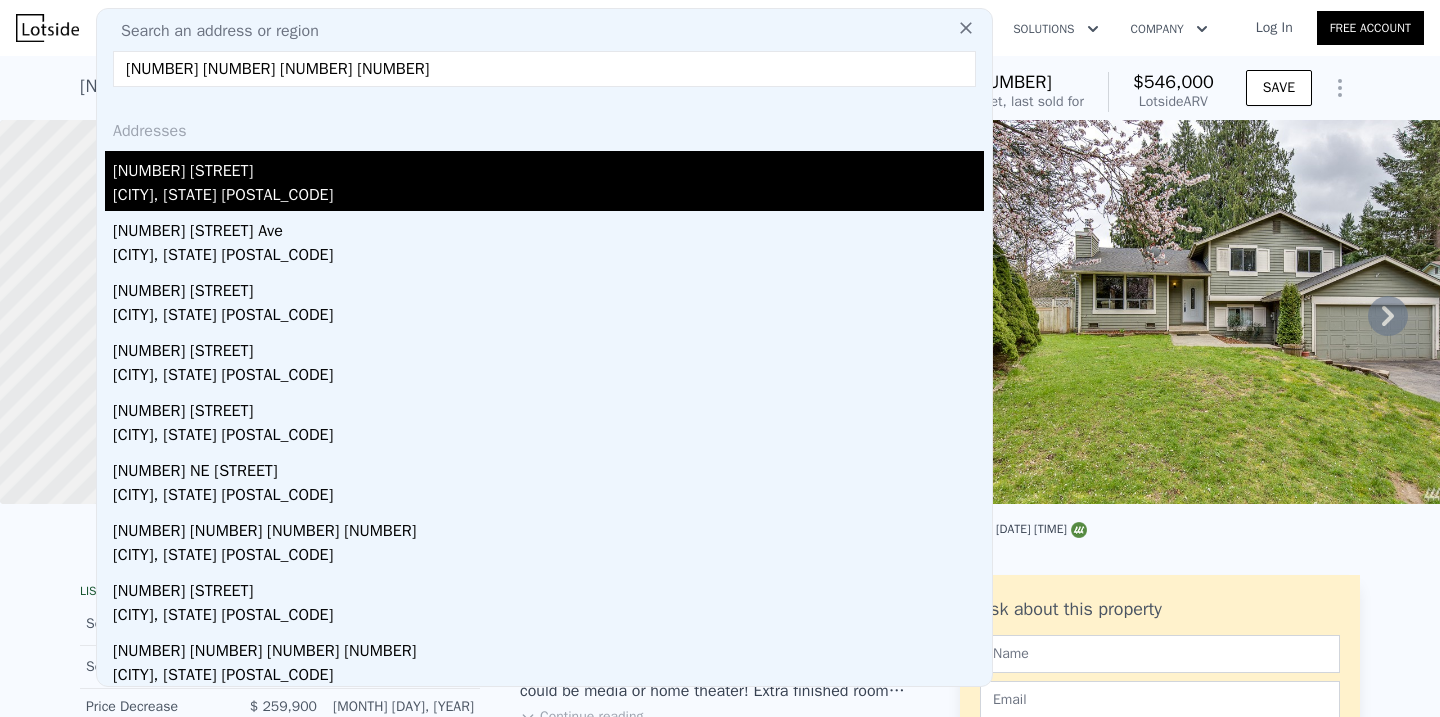 type on "[NUMBER] [NUMBER] [NUMBER] [NUMBER]" 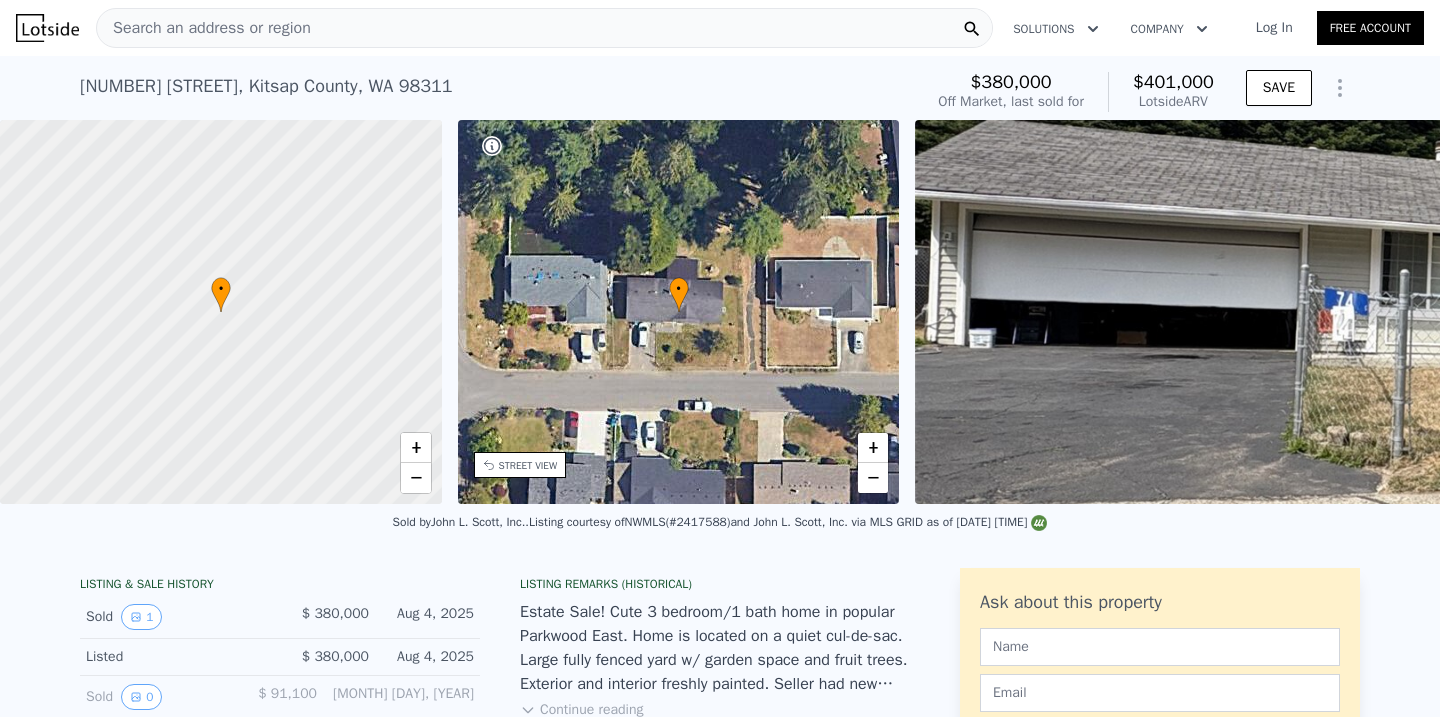 click on "Search an address or region" at bounding box center (544, 28) 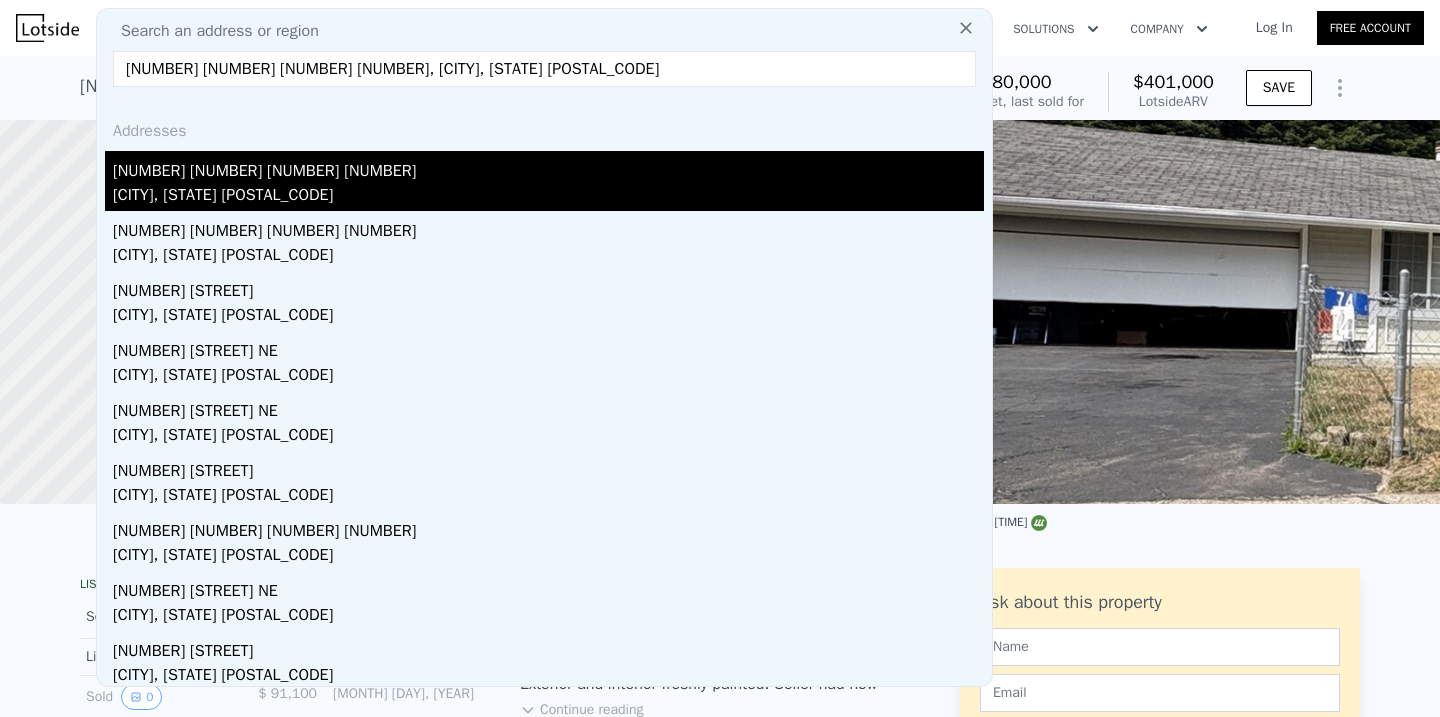 type on "[NUMBER] [NUMBER] [NUMBER] [NUMBER], [CITY], [STATE] [POSTAL_CODE]" 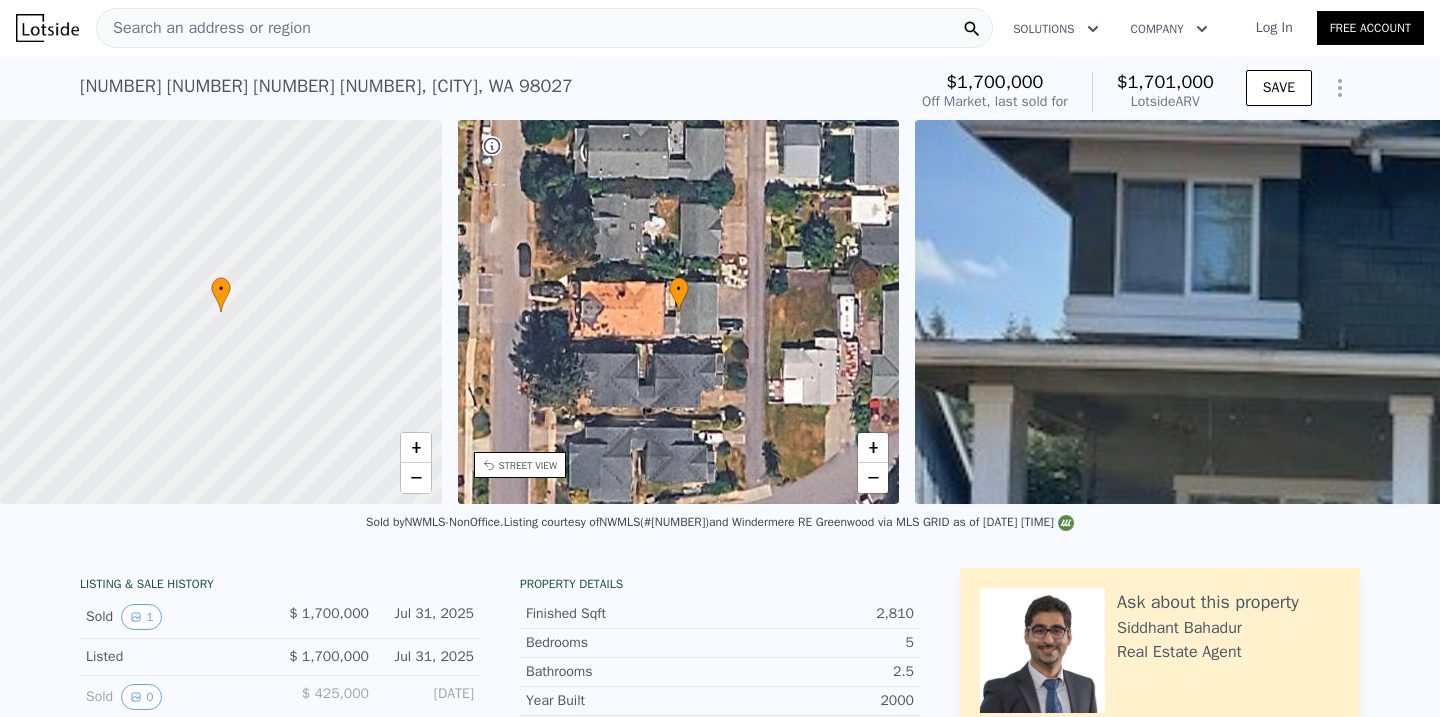 click on "Search an address or region" at bounding box center [544, 28] 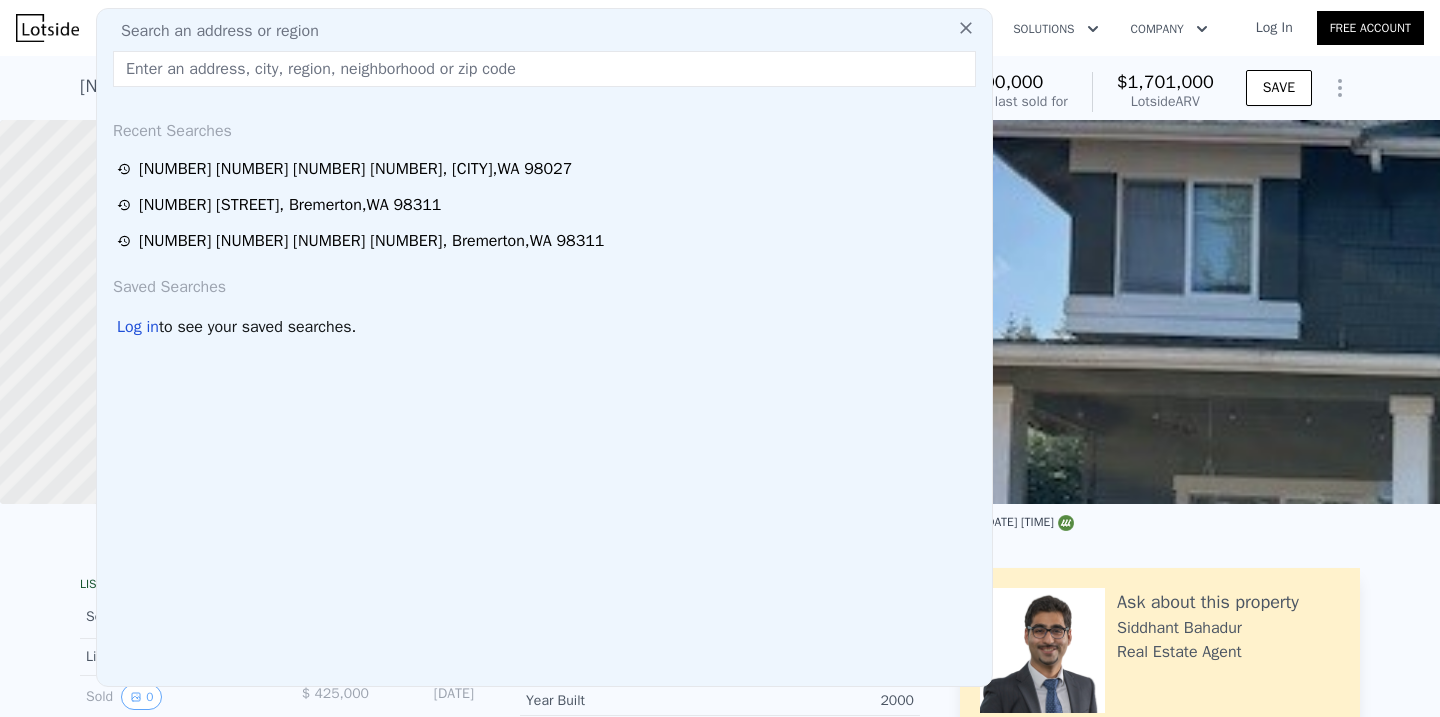 click on "Search an address or region" at bounding box center [544, 31] 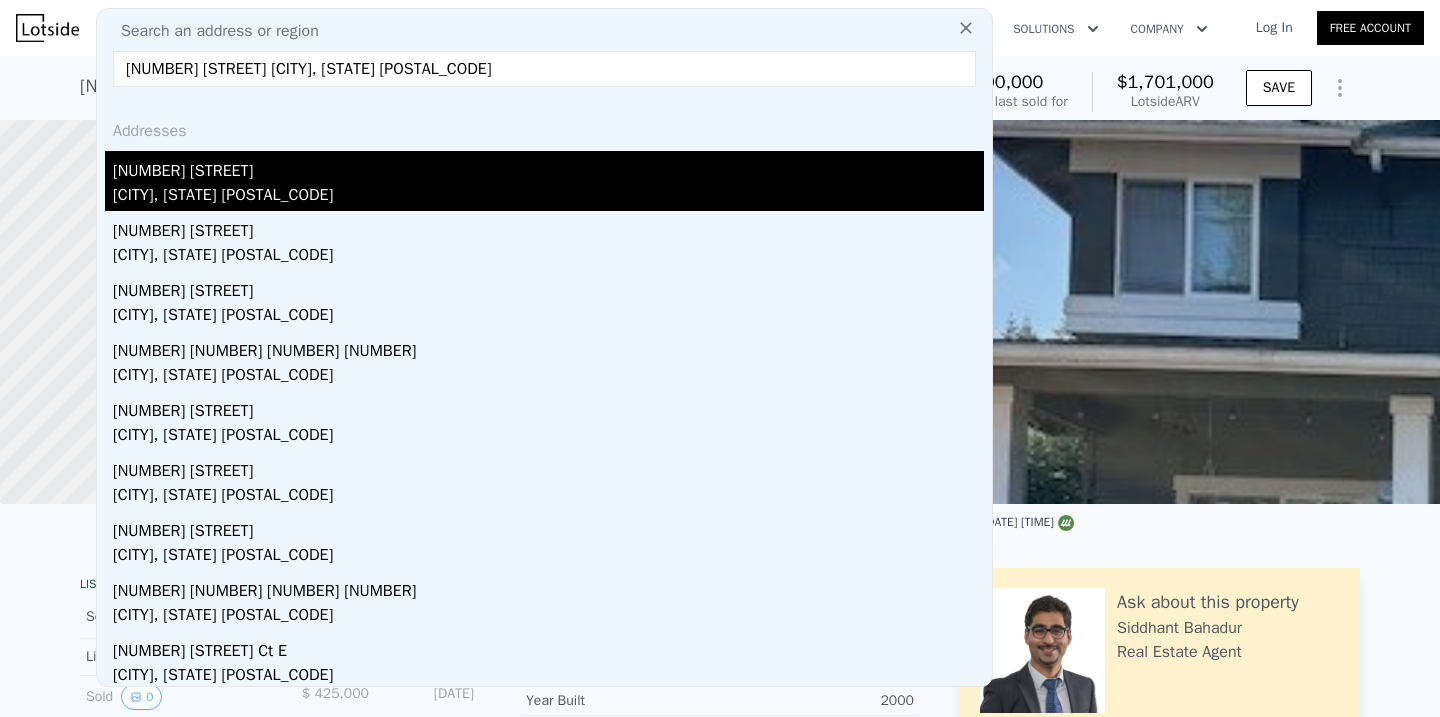 type on "[NUMBER] [STREET] [CITY], [STATE] [POSTAL_CODE]" 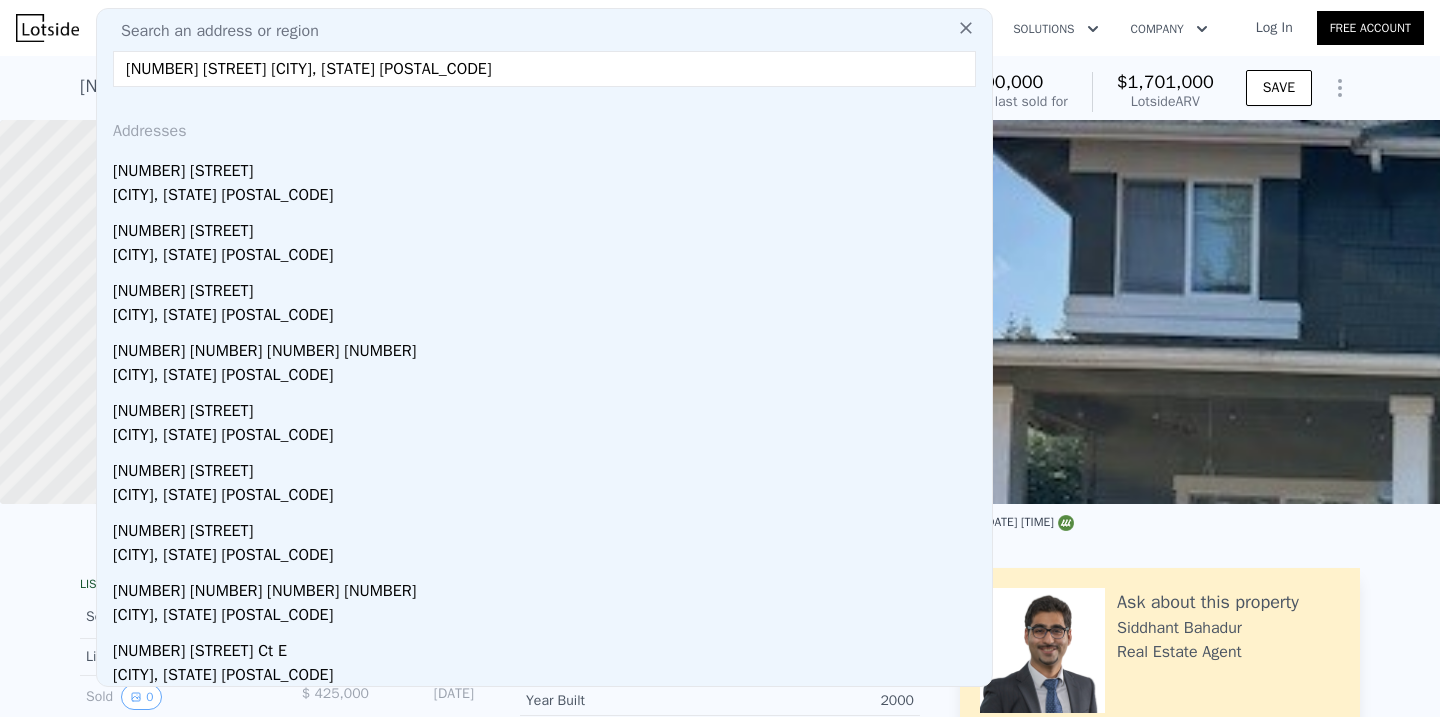 drag, startPoint x: 470, startPoint y: 173, endPoint x: 485, endPoint y: 79, distance: 95.189285 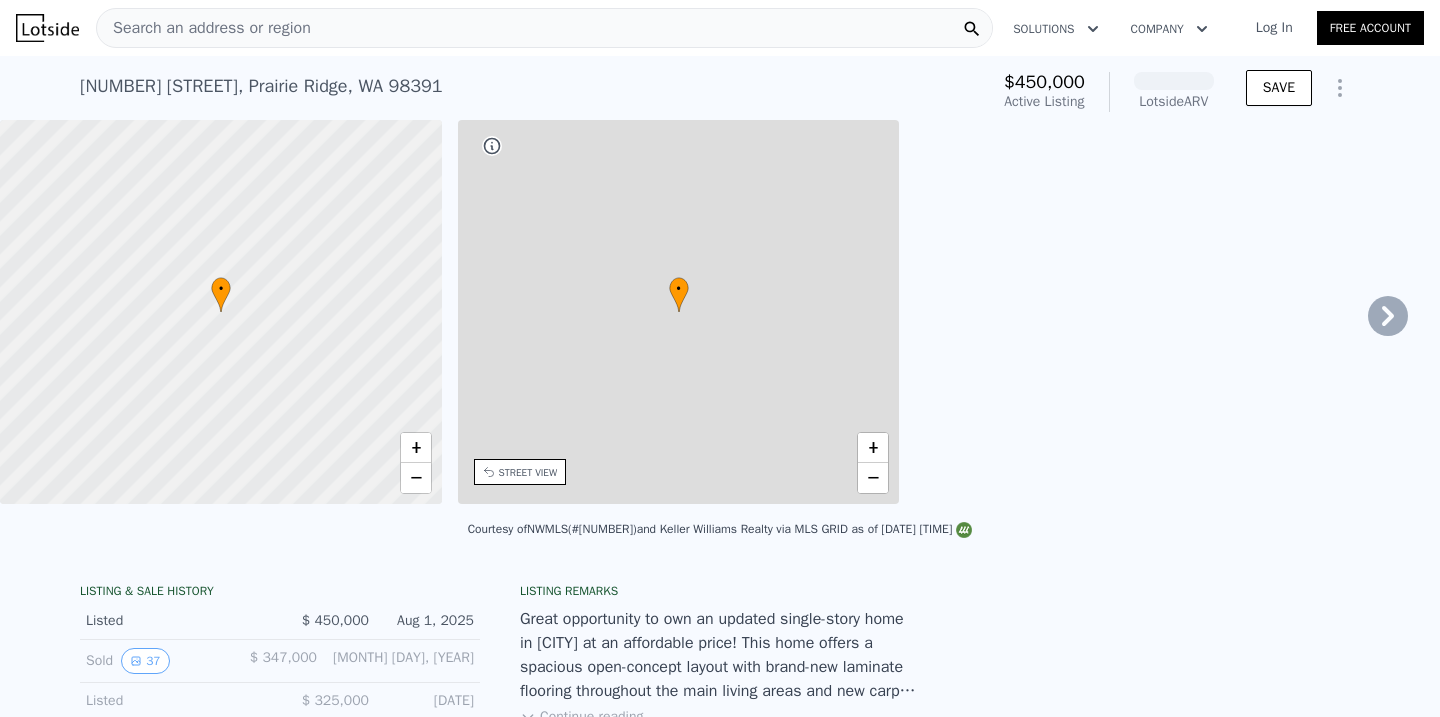 click on "Search an address or region" at bounding box center [544, 28] 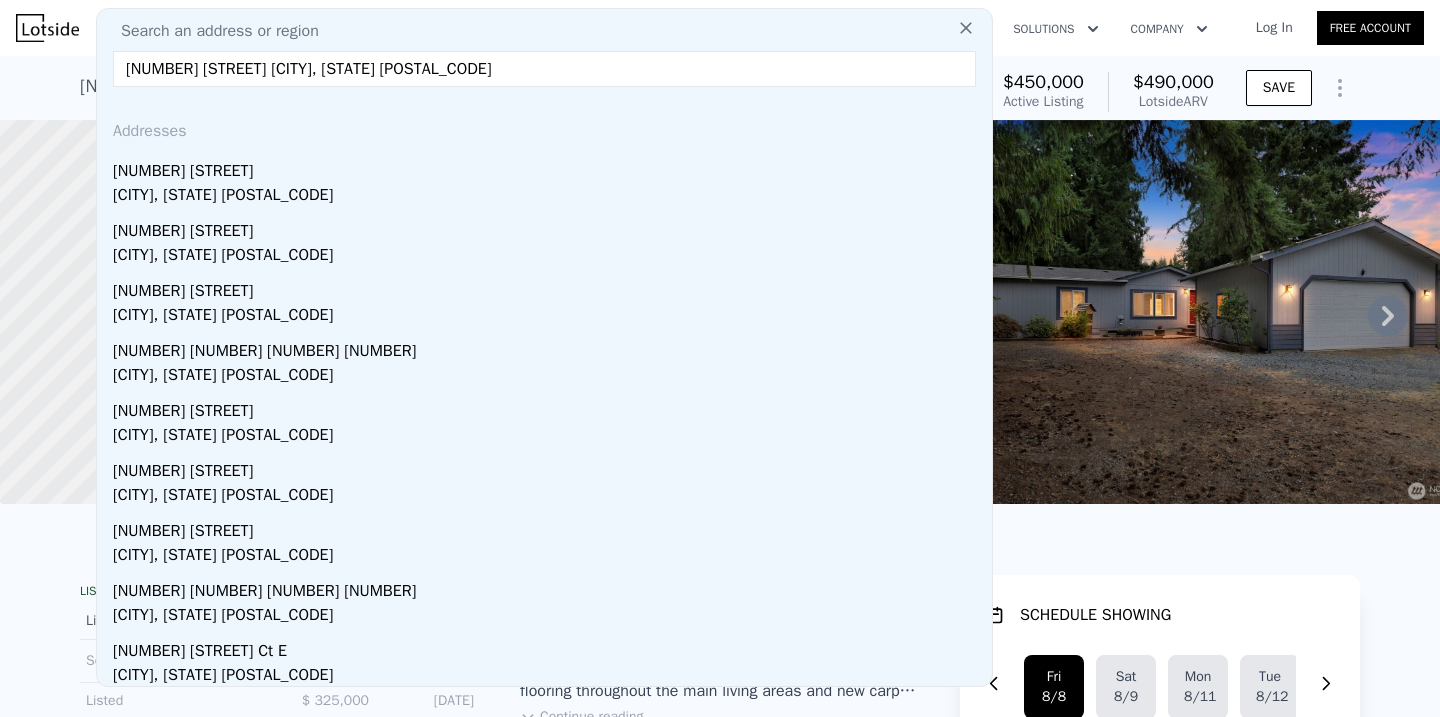 drag, startPoint x: 494, startPoint y: 62, endPoint x: 294, endPoint y: 69, distance: 200.12247 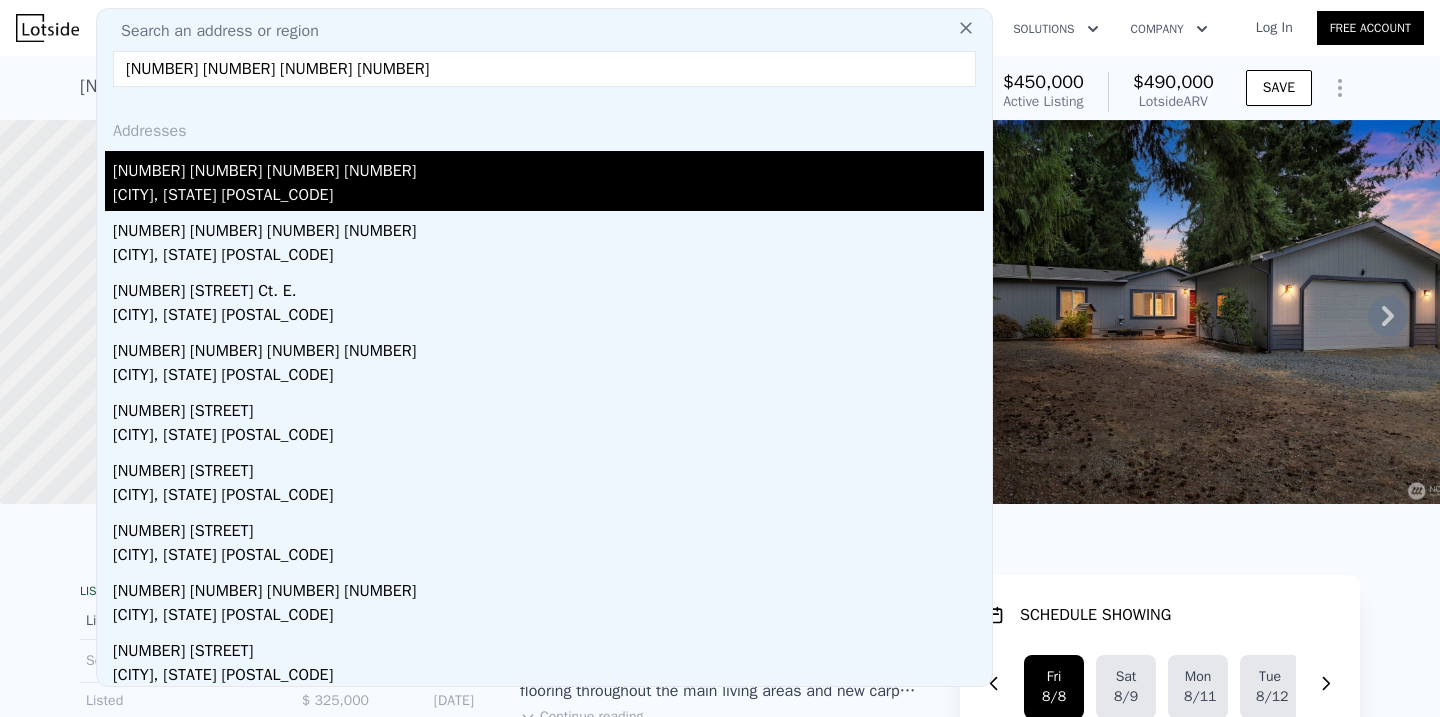 type on "[NUMBER] [NUMBER] [NUMBER] [NUMBER]" 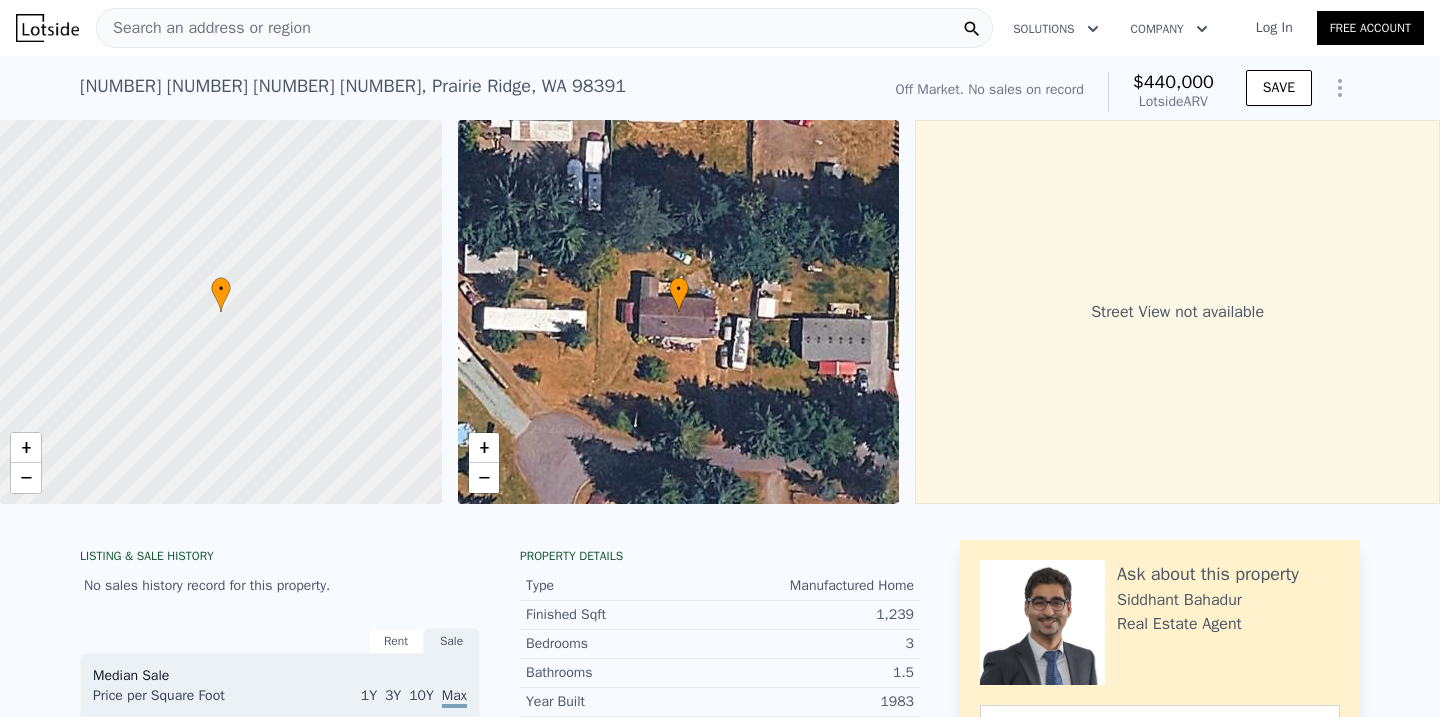 click on "Search an address or region" at bounding box center [544, 28] 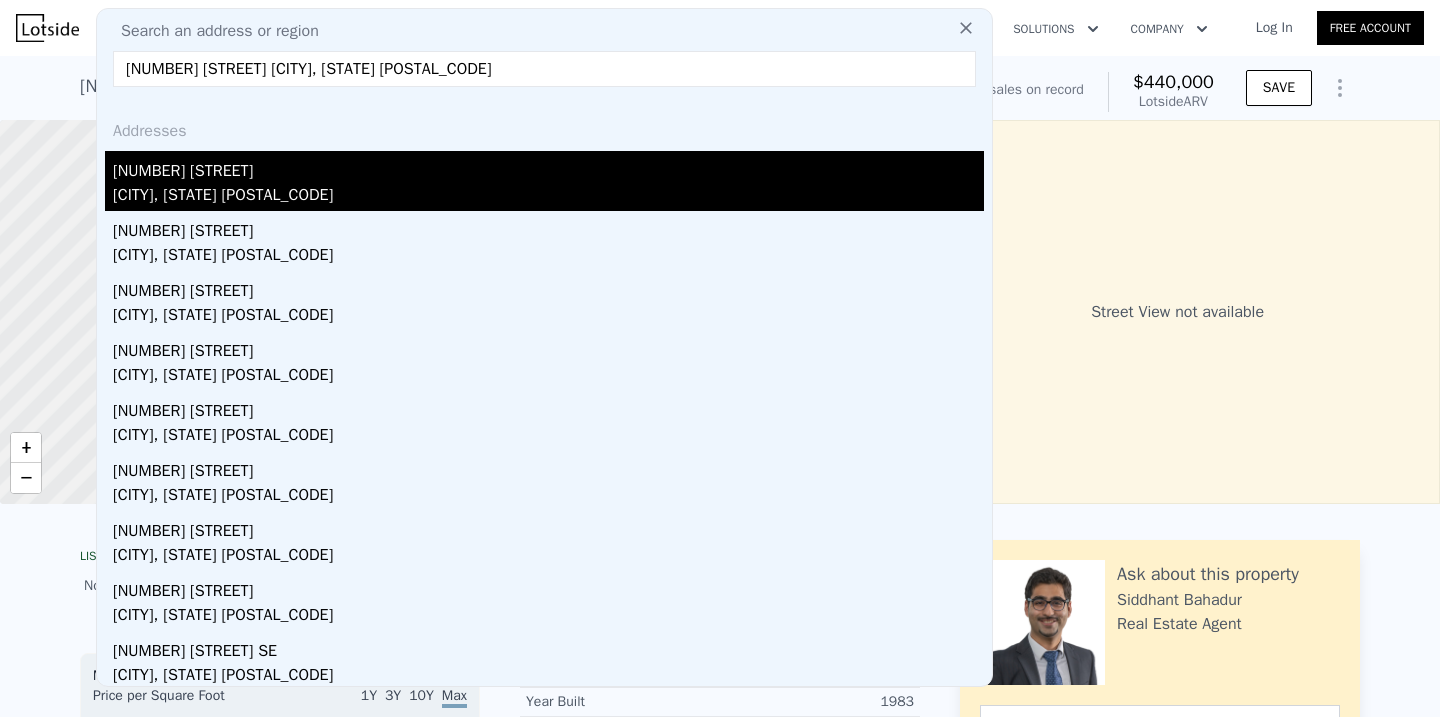 type on "[NUMBER] [STREET] [CITY], [STATE] [POSTAL_CODE]" 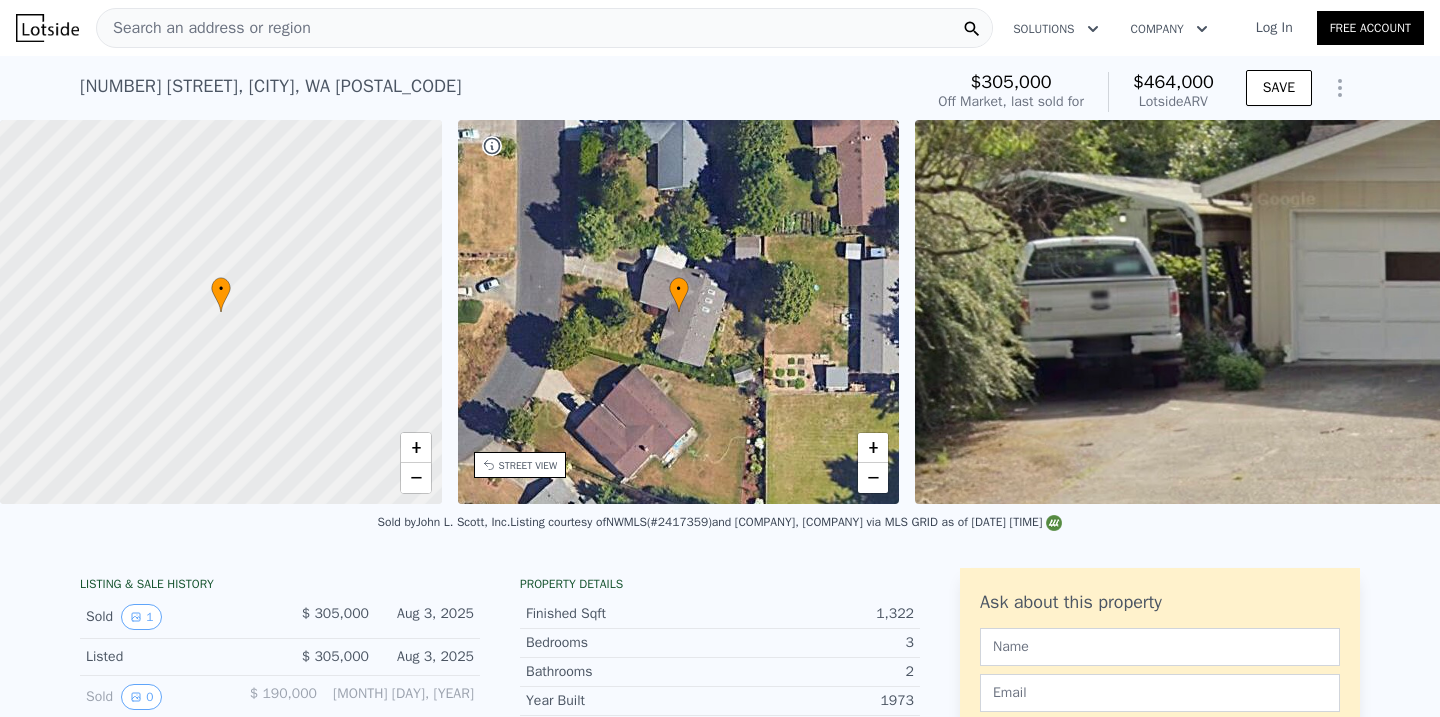 click on "Search an address or region" at bounding box center [544, 28] 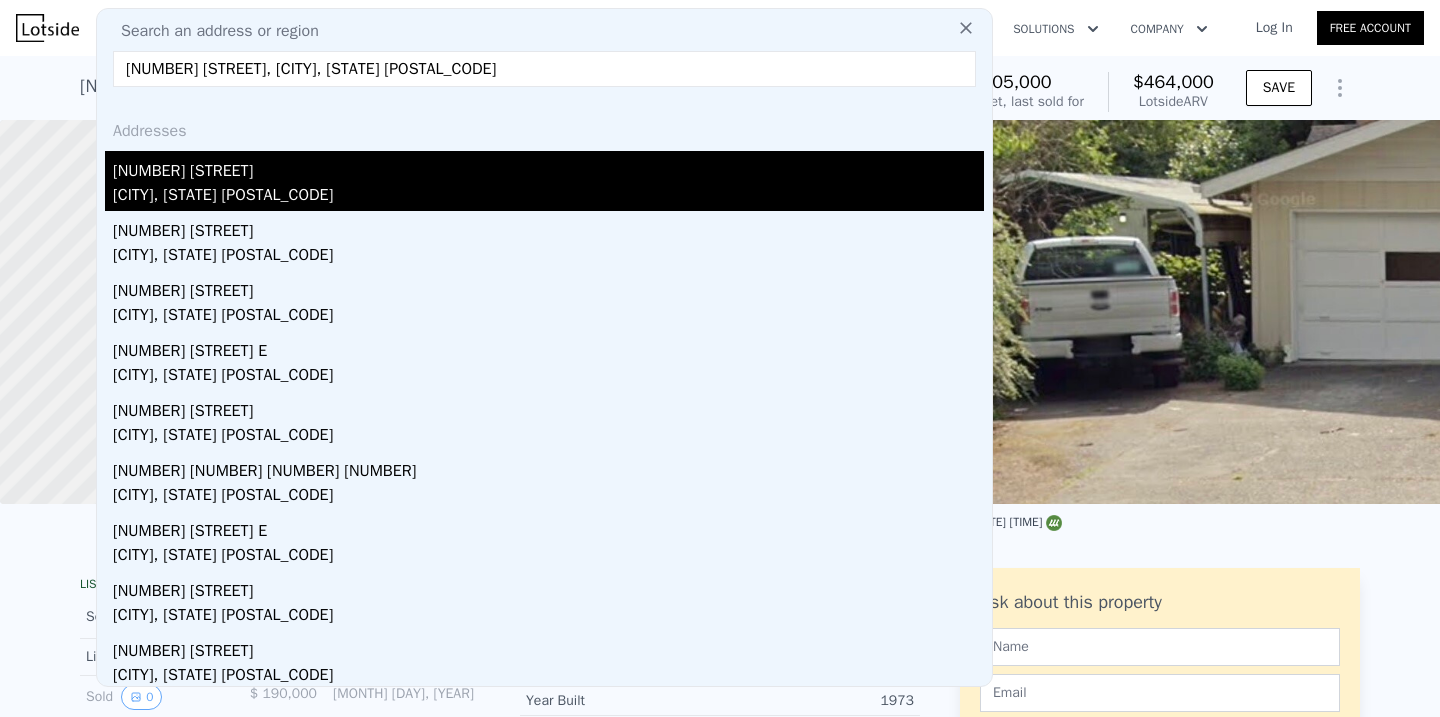 type on "[NUMBER] [STREET], [CITY], [STATE] [POSTAL_CODE]" 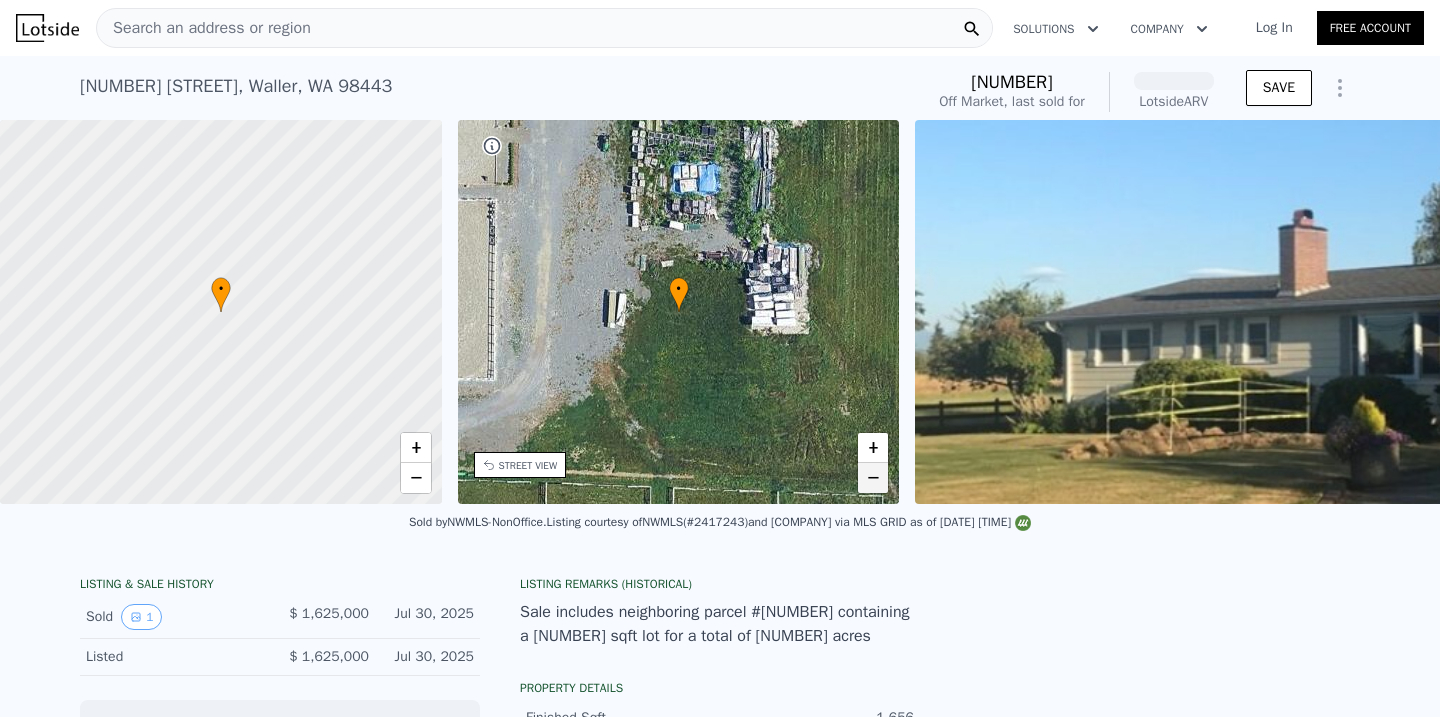 click on "−" at bounding box center (873, 478) 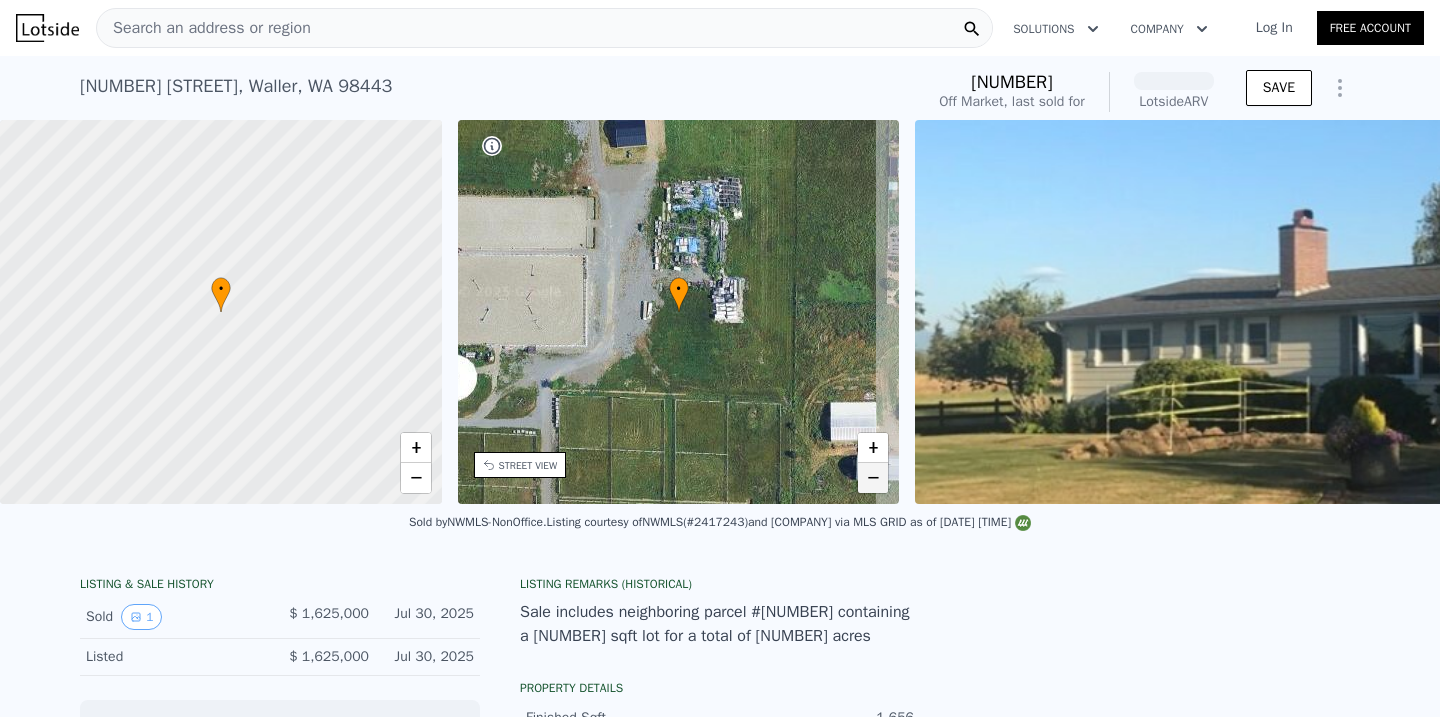 click on "−" at bounding box center (873, 478) 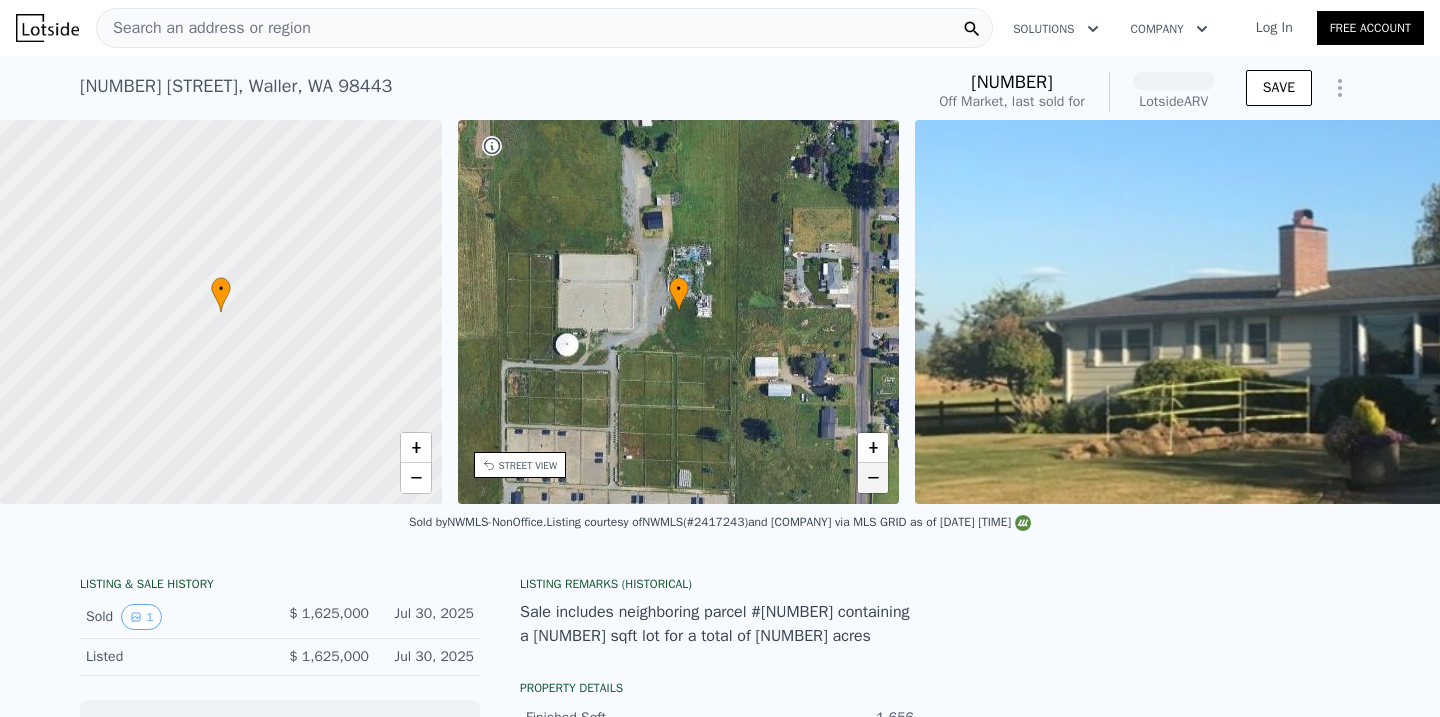 click on "−" at bounding box center [873, 478] 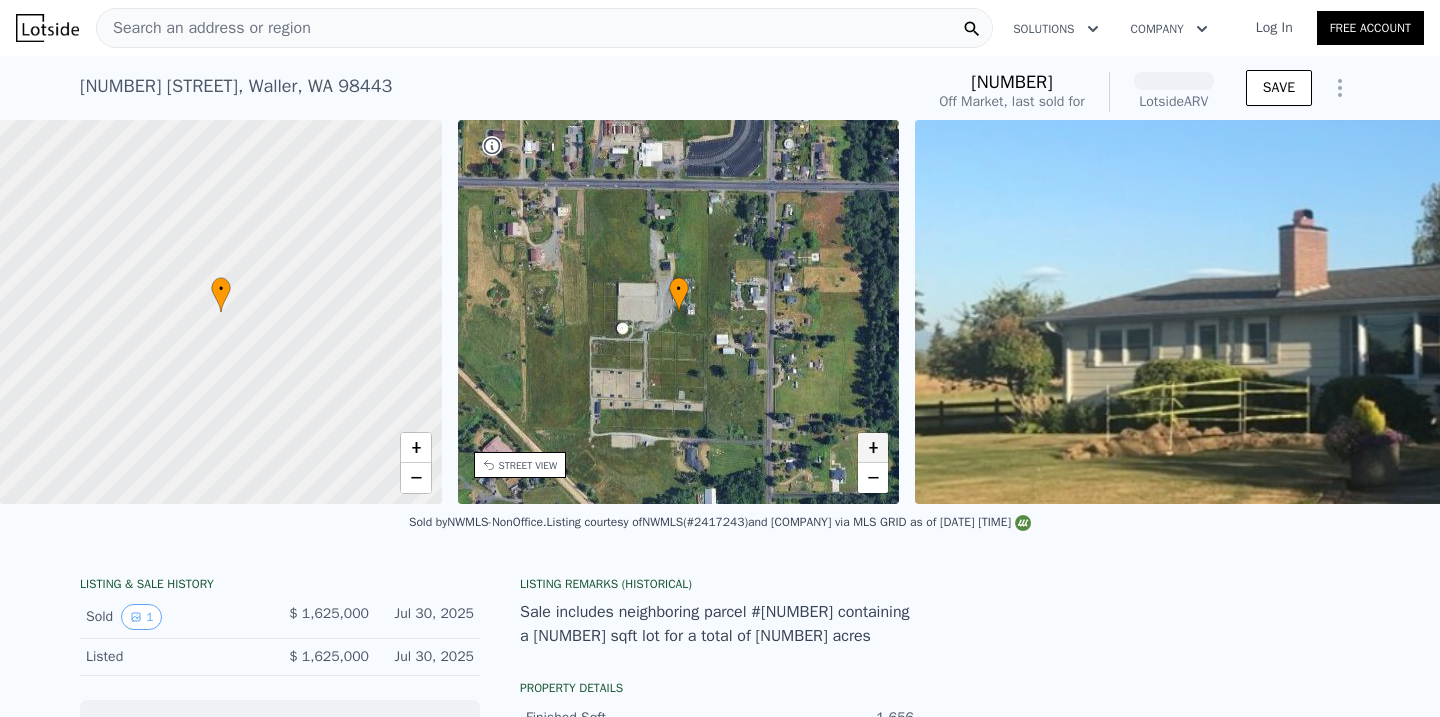 click on "+" at bounding box center [873, 448] 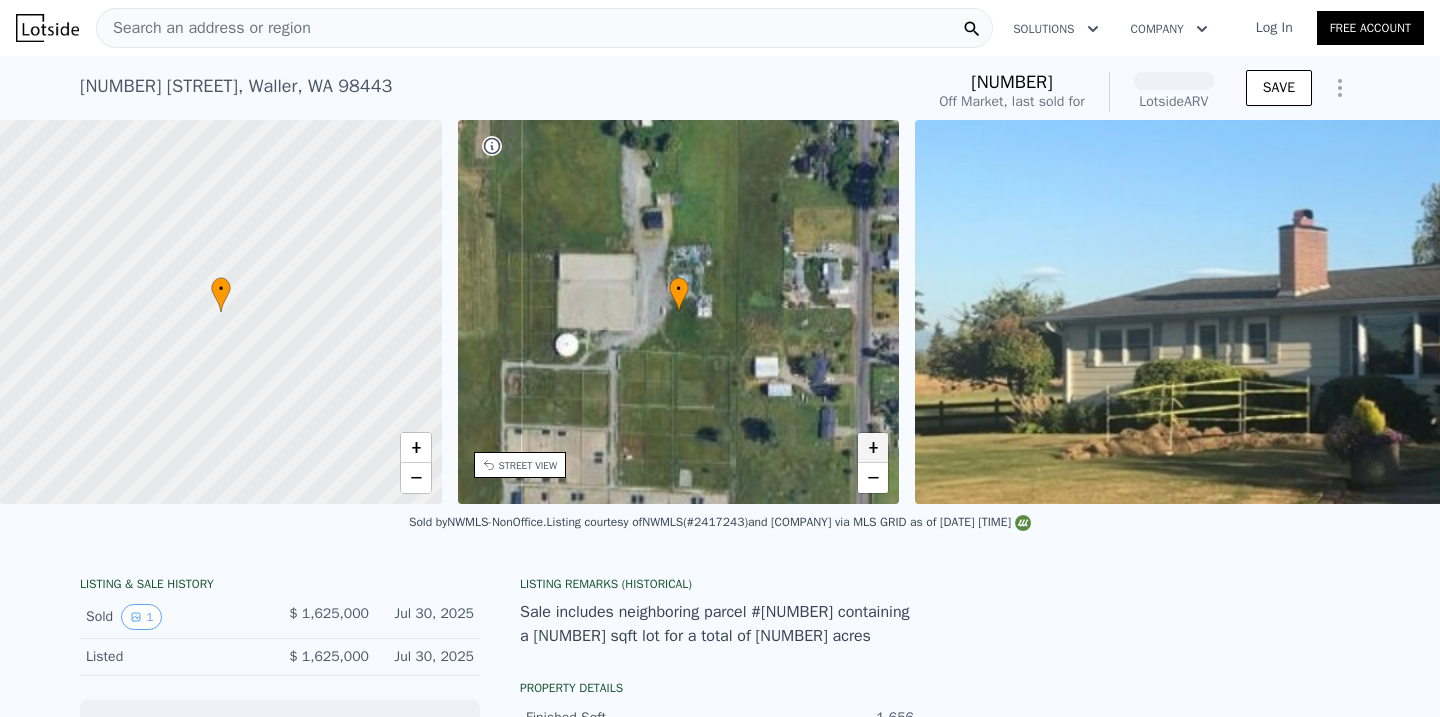 click on "+" at bounding box center [873, 448] 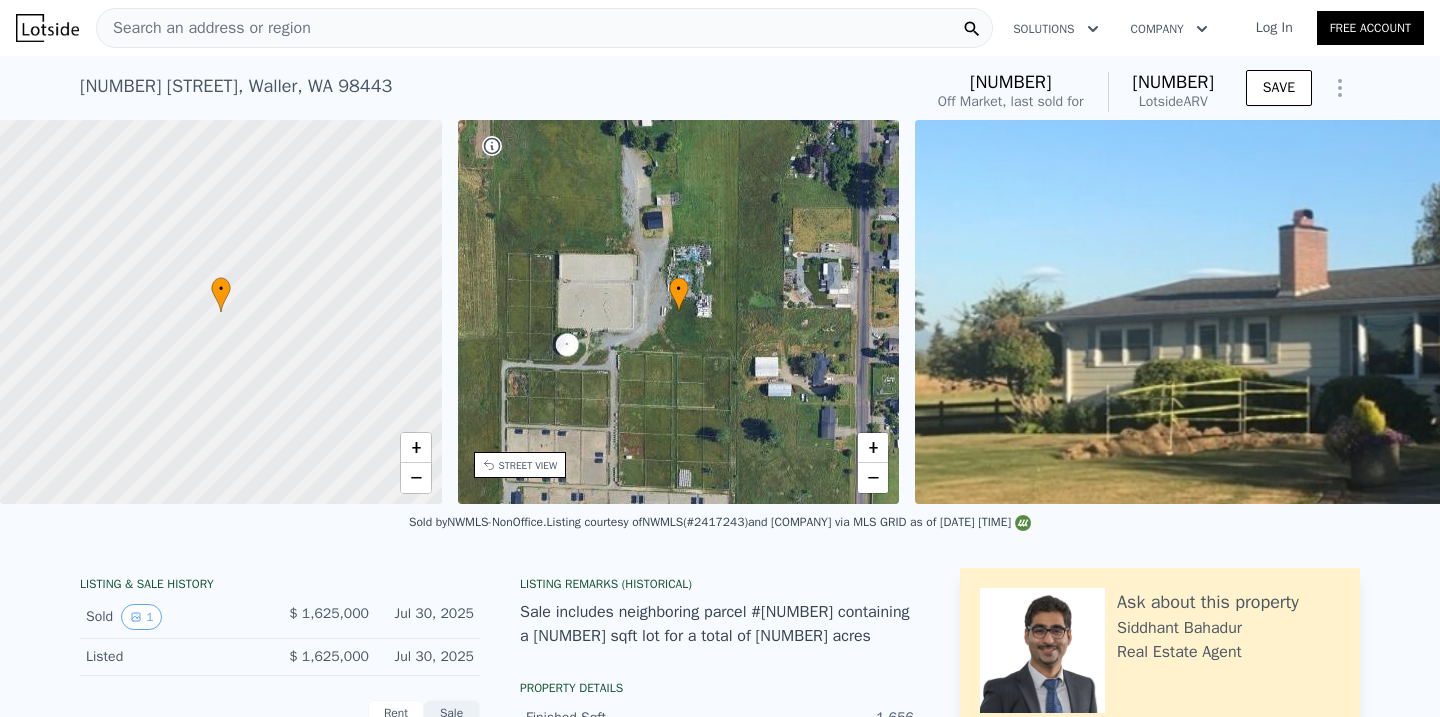click on "Search an address or region" at bounding box center [544, 28] 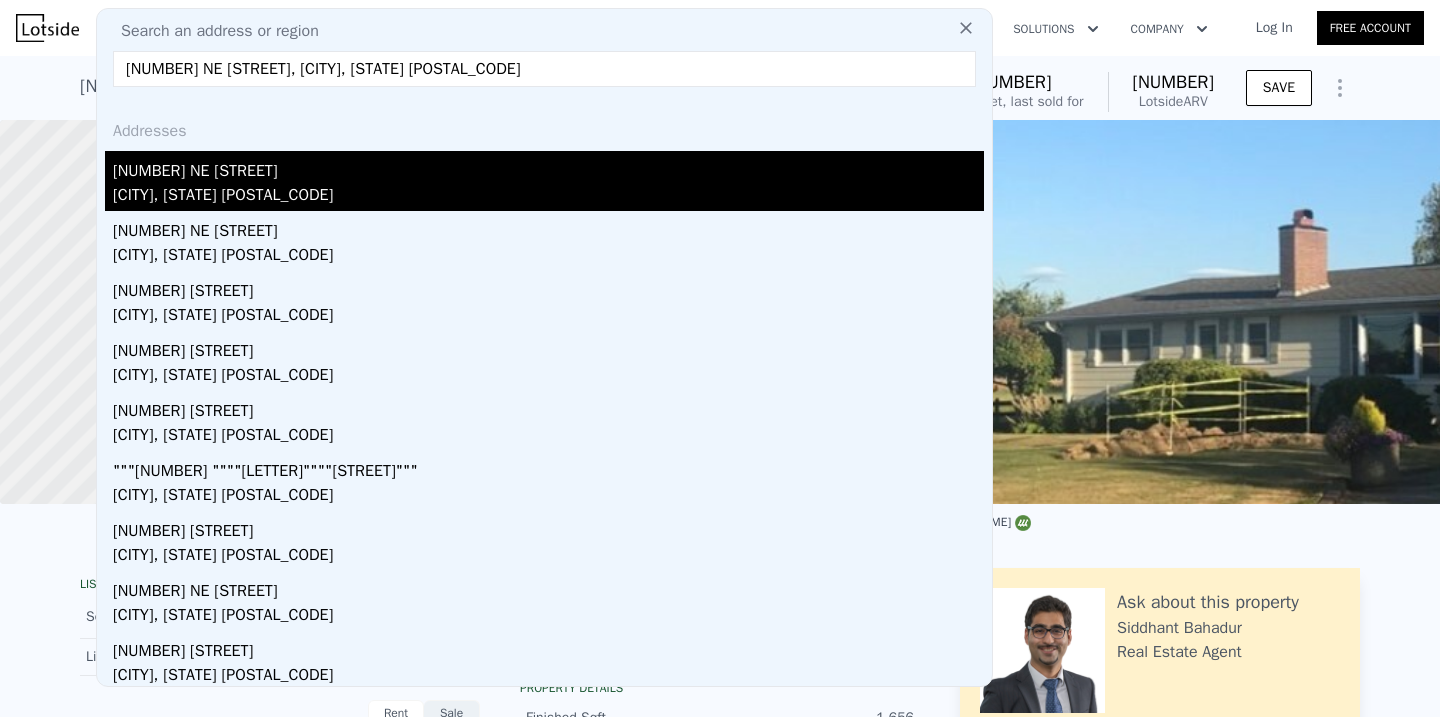 type on "[NUMBER] NE [STREET], [CITY], [STATE] [POSTAL_CODE]" 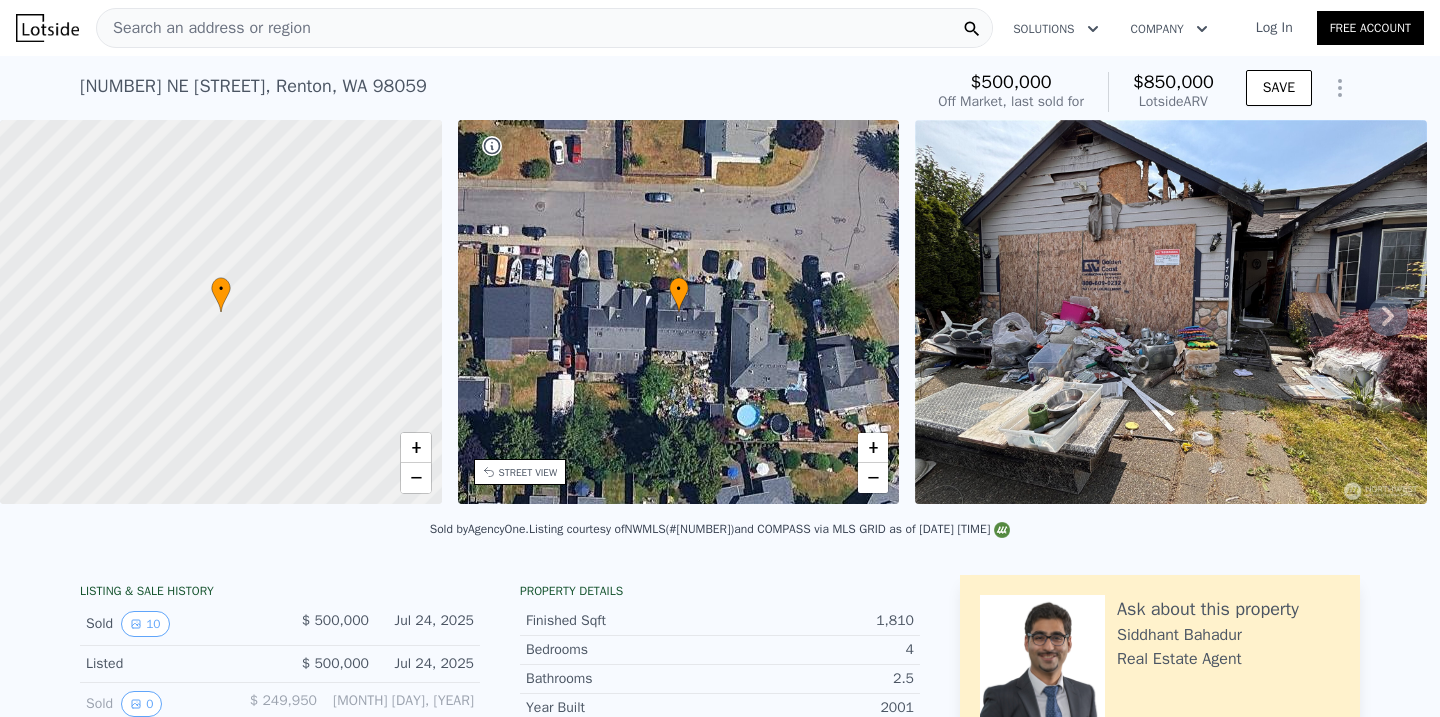 click on "Search an address or region" at bounding box center [544, 28] 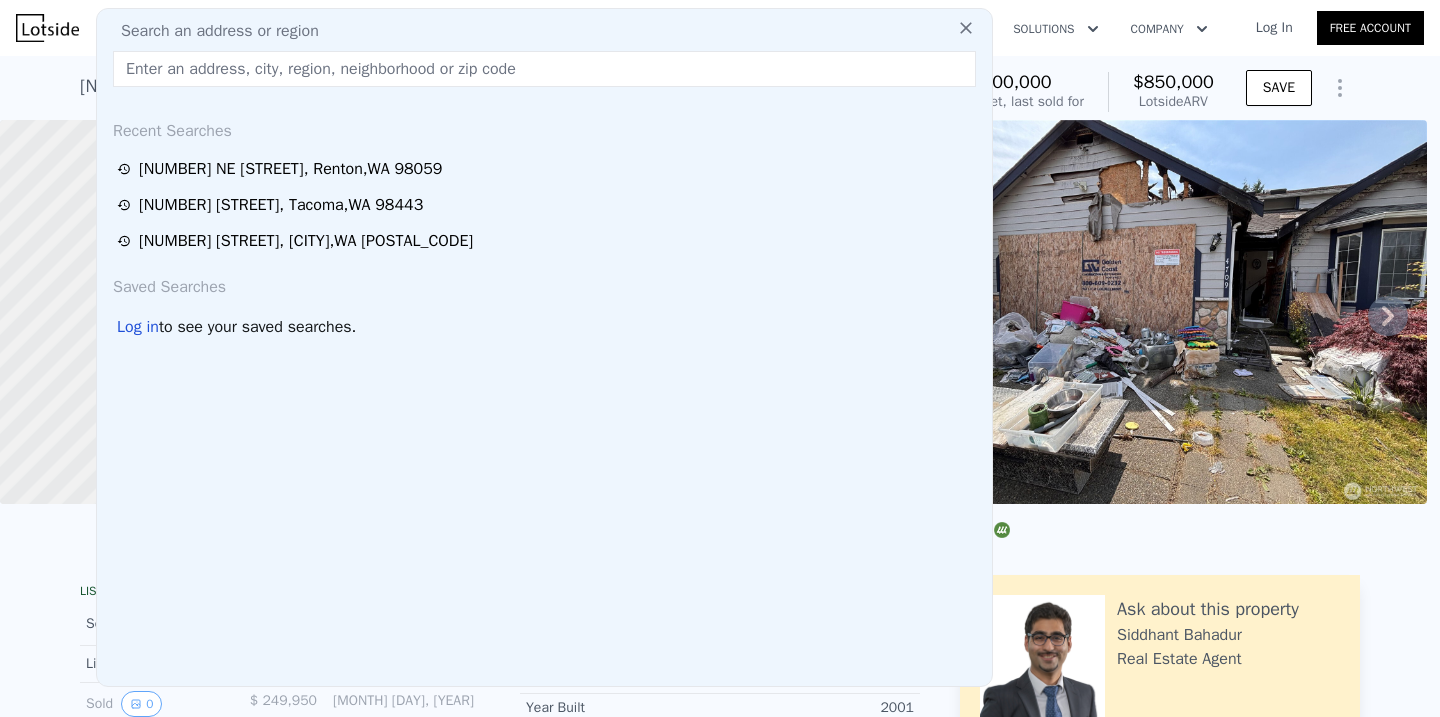 type on "[NUMBER] [STREET], [CITY], [STATE] [POSTAL_CODE]" 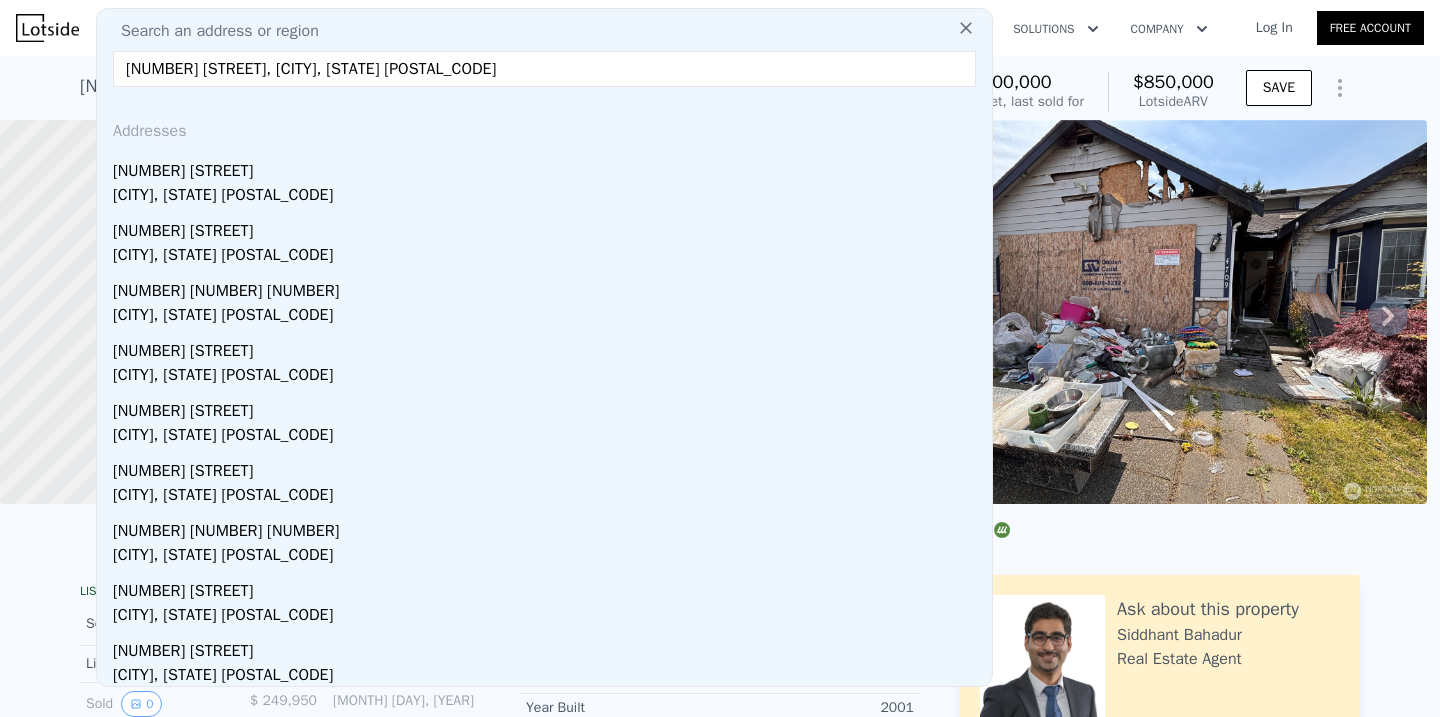 click on "[NUMBER] [STREET]" at bounding box center [548, 167] 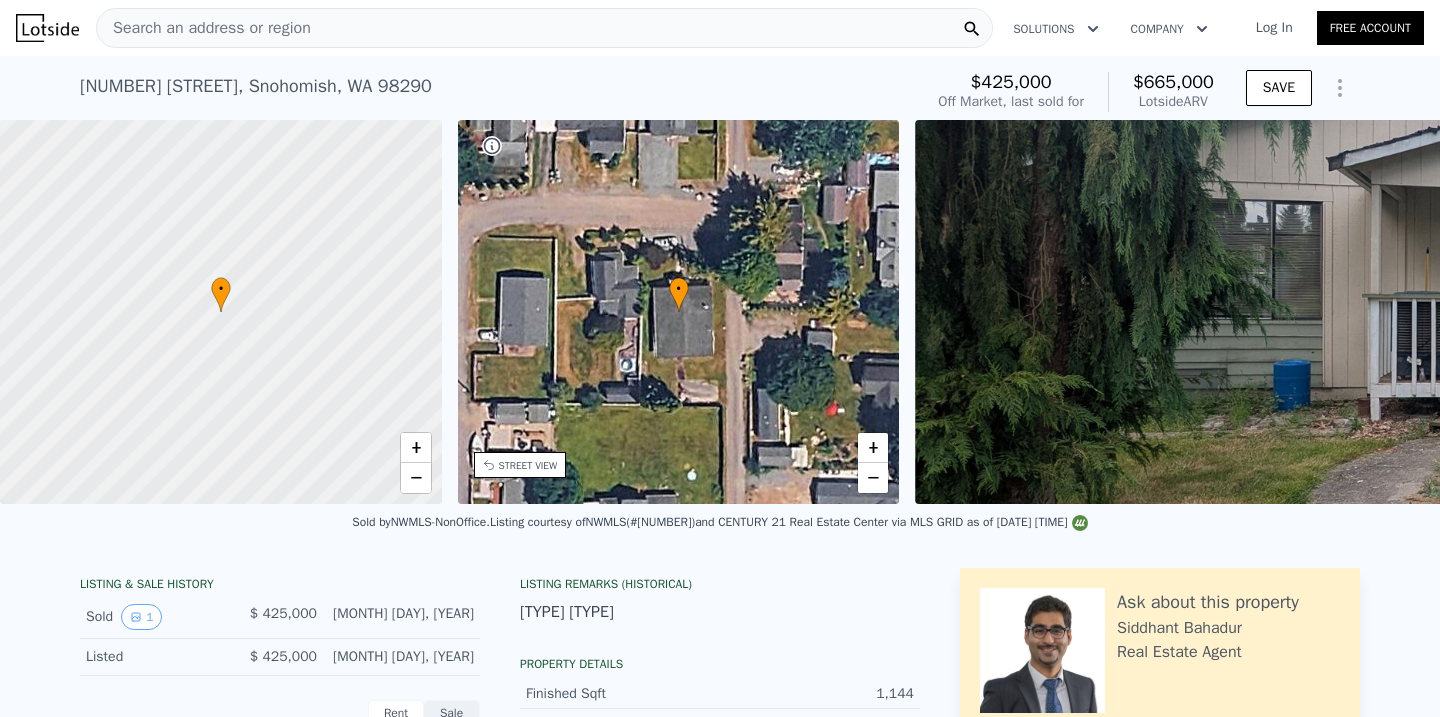 click on "Search an address or region" at bounding box center (544, 28) 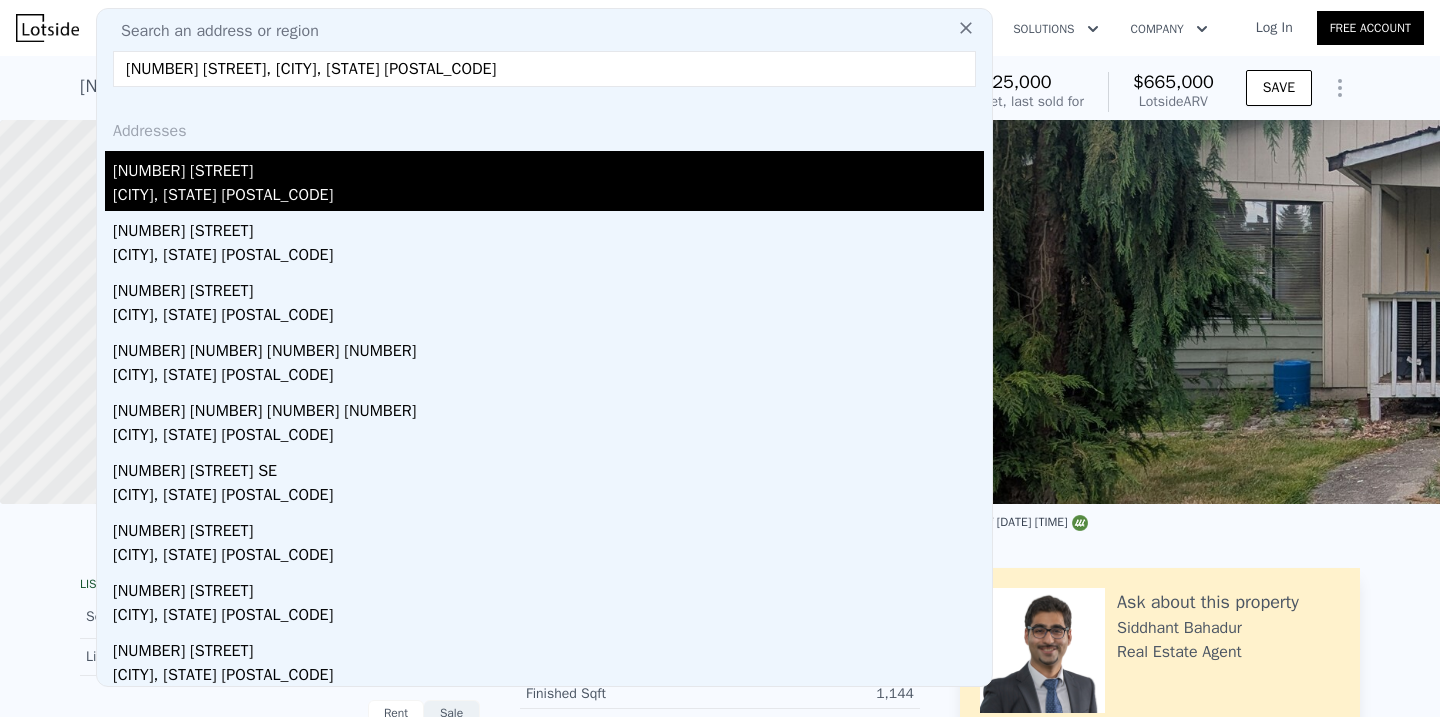 type on "[NUMBER] [STREET], [CITY], [STATE] [POSTAL_CODE]" 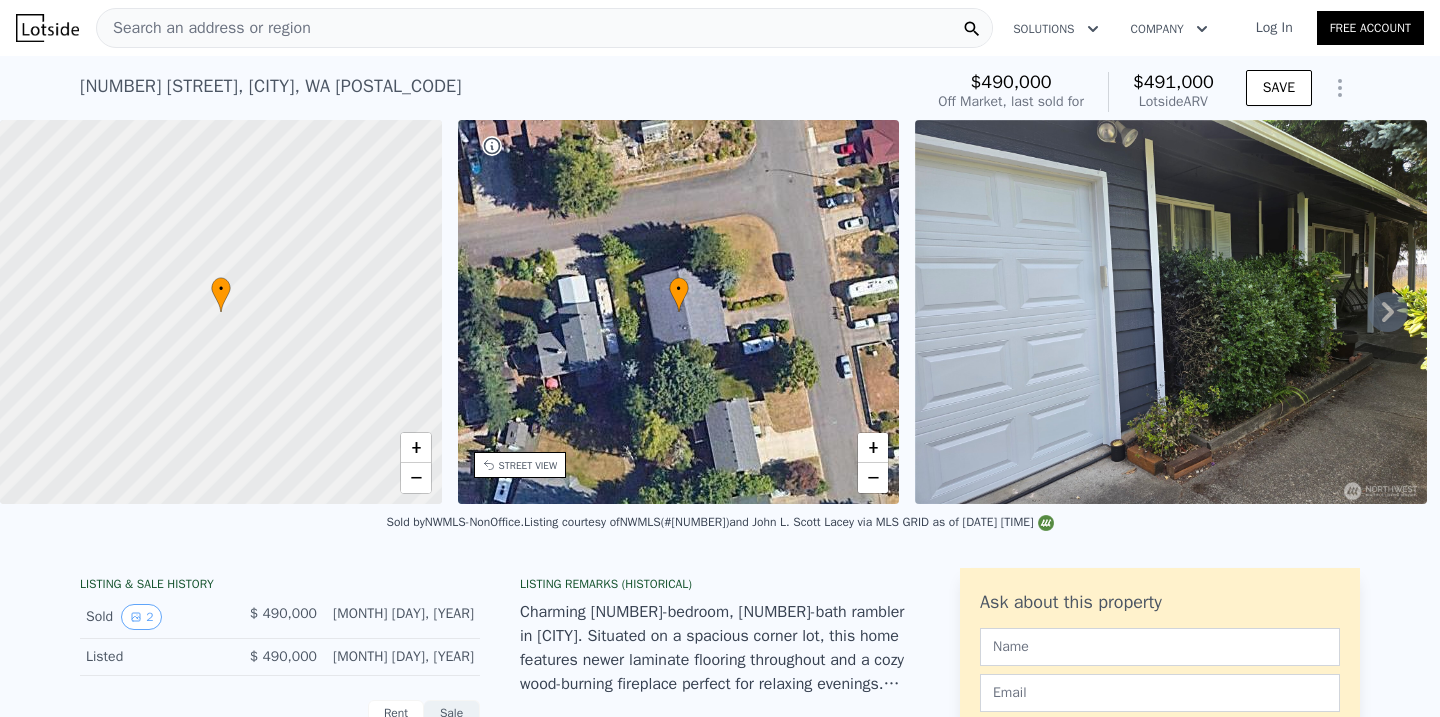 click on "Search an address or region" at bounding box center [544, 28] 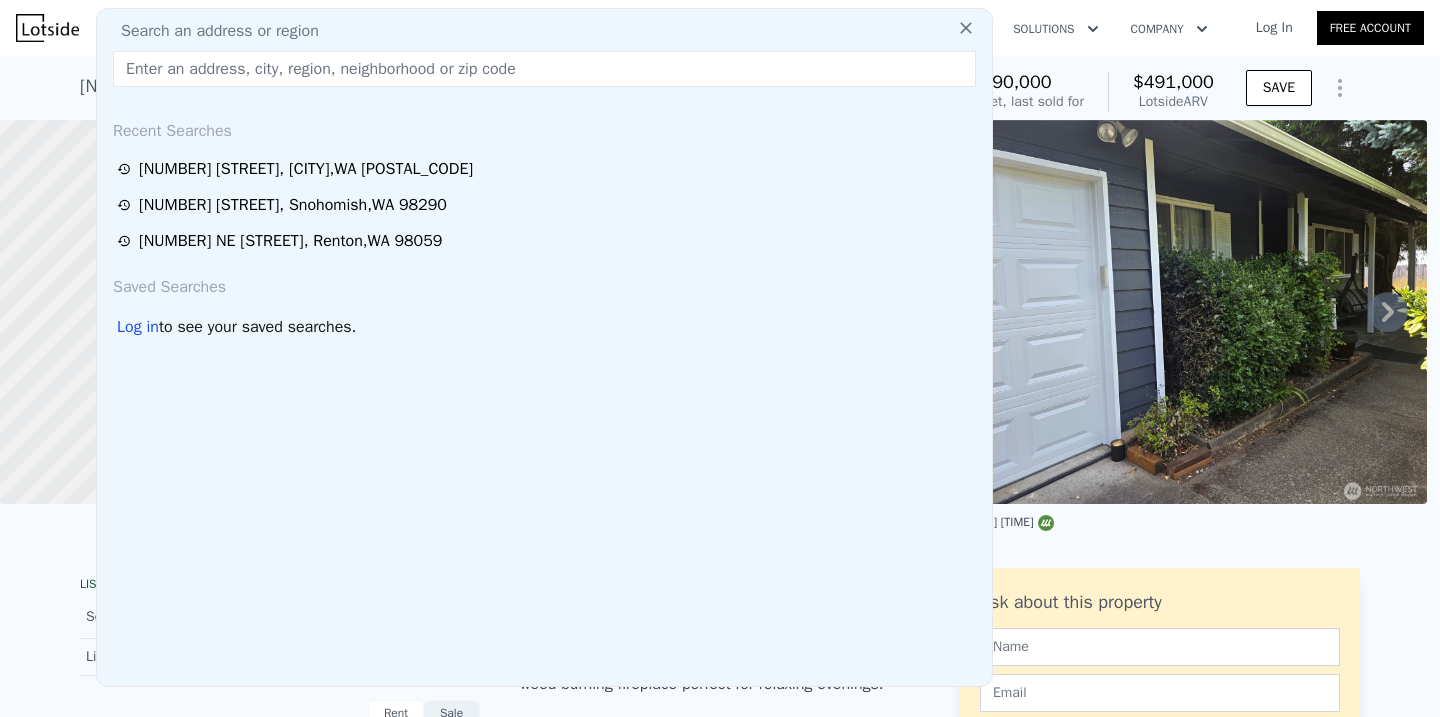 type on "[NUMBER] [NUMBER] [NUMBER] [NUMBER], [CITY], [STATE] [POSTAL_CODE]" 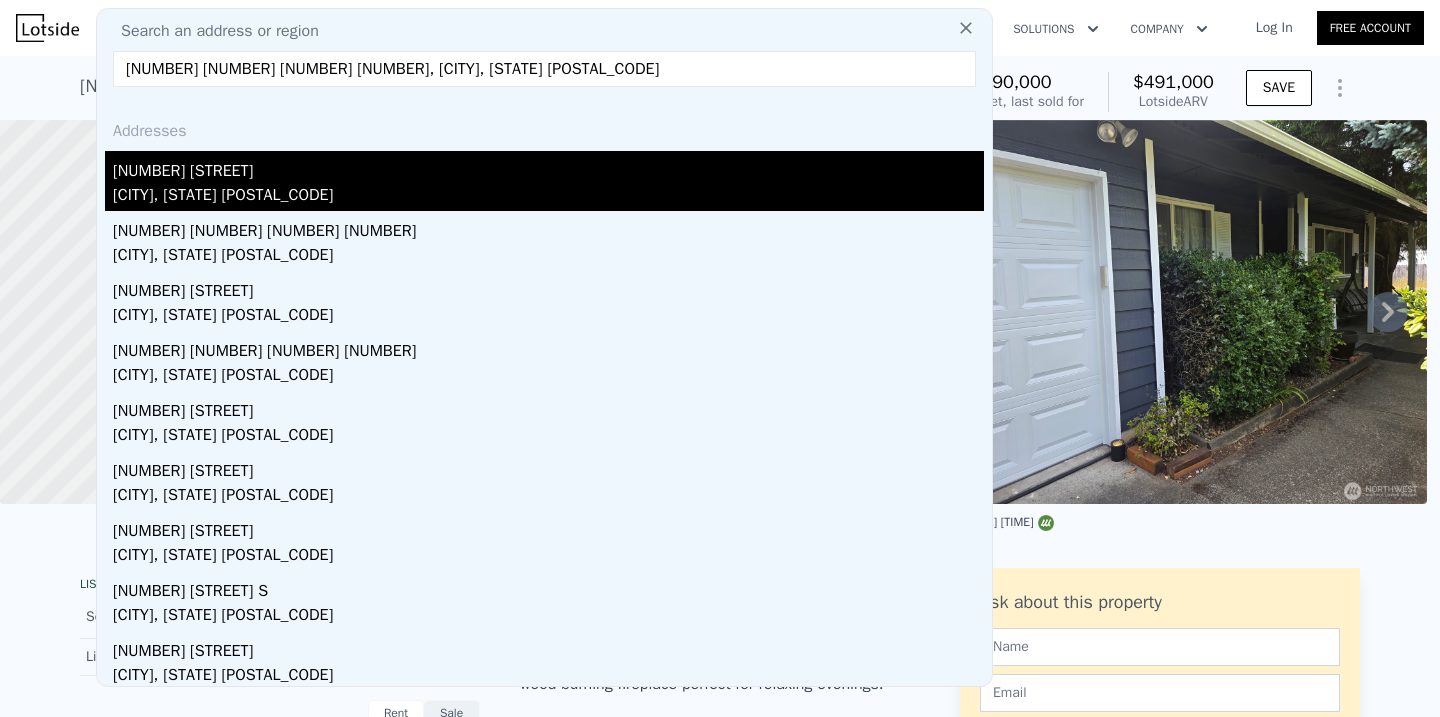 click on "[NUMBER] [STREET]" at bounding box center [548, 167] 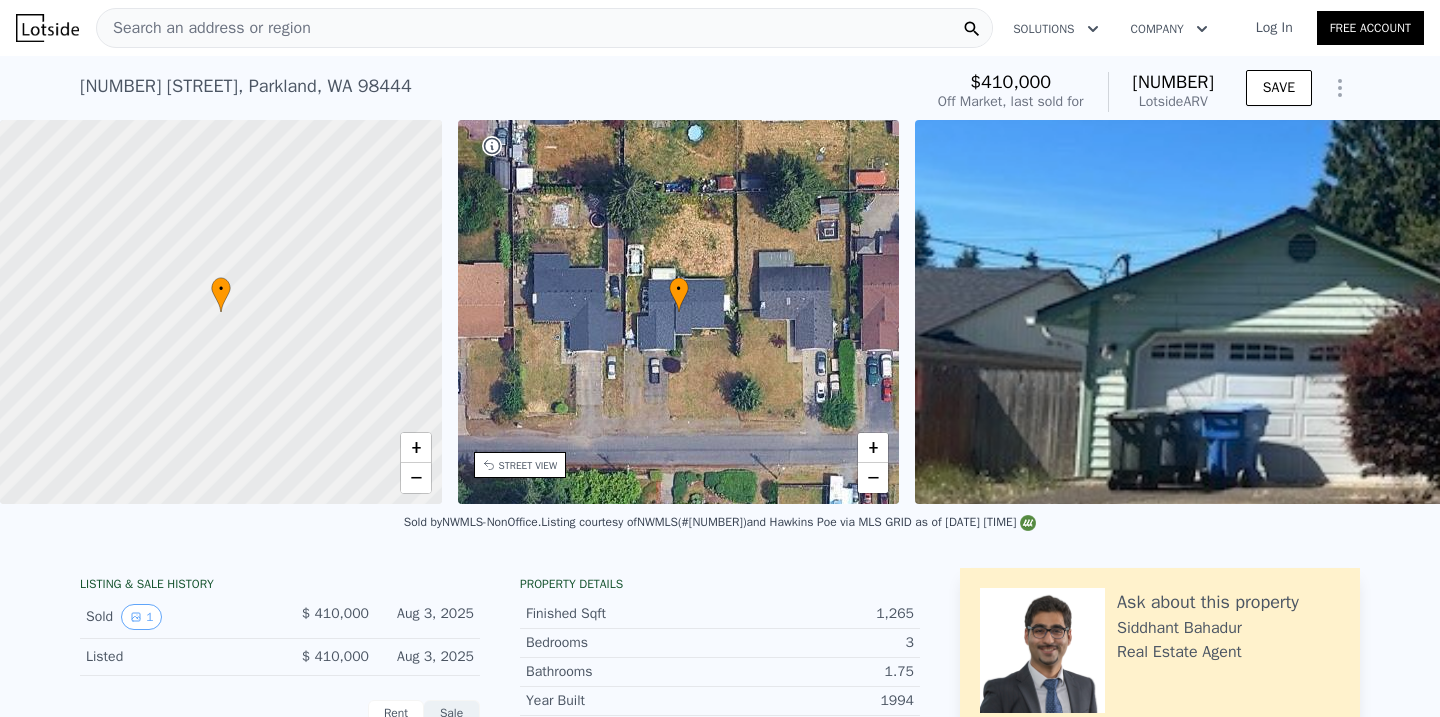 click on "Search an address or region" at bounding box center (544, 28) 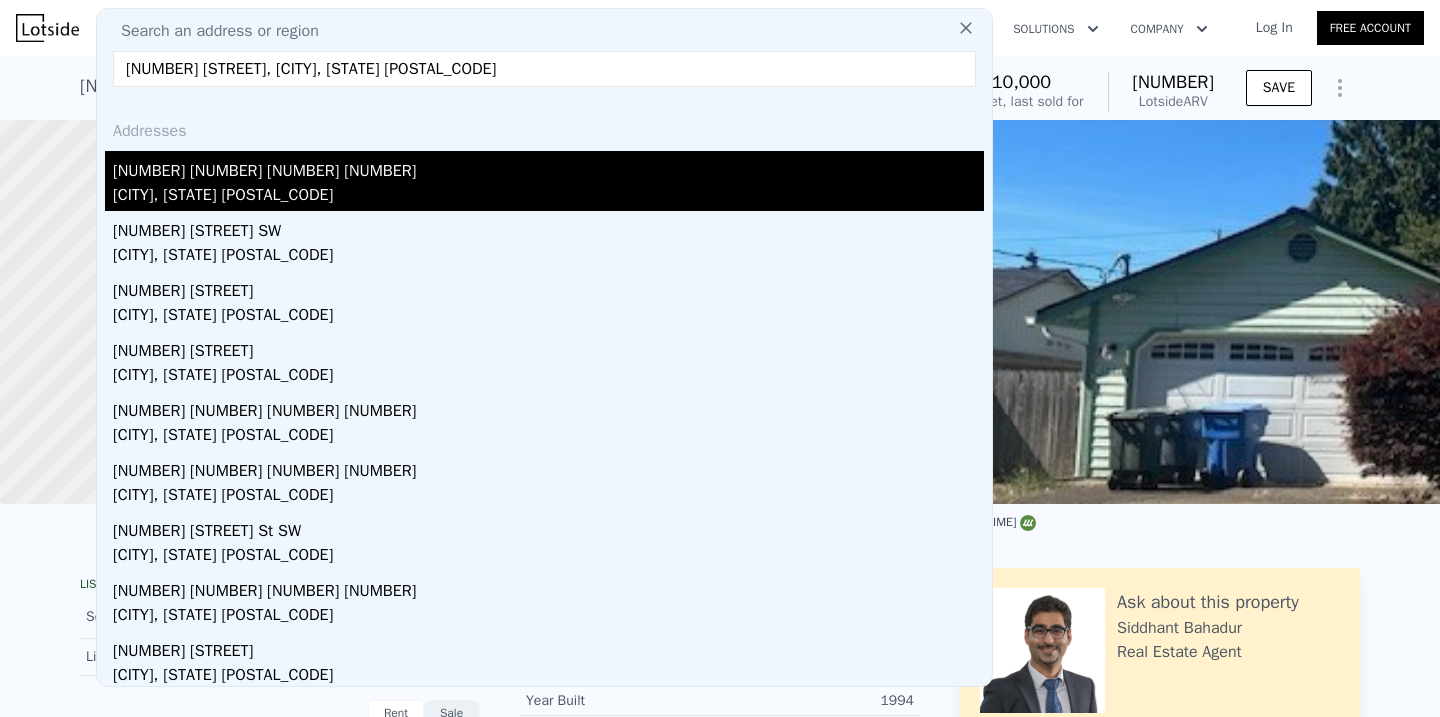 type on "[NUMBER] [STREET], [CITY], [STATE] [POSTAL_CODE]" 